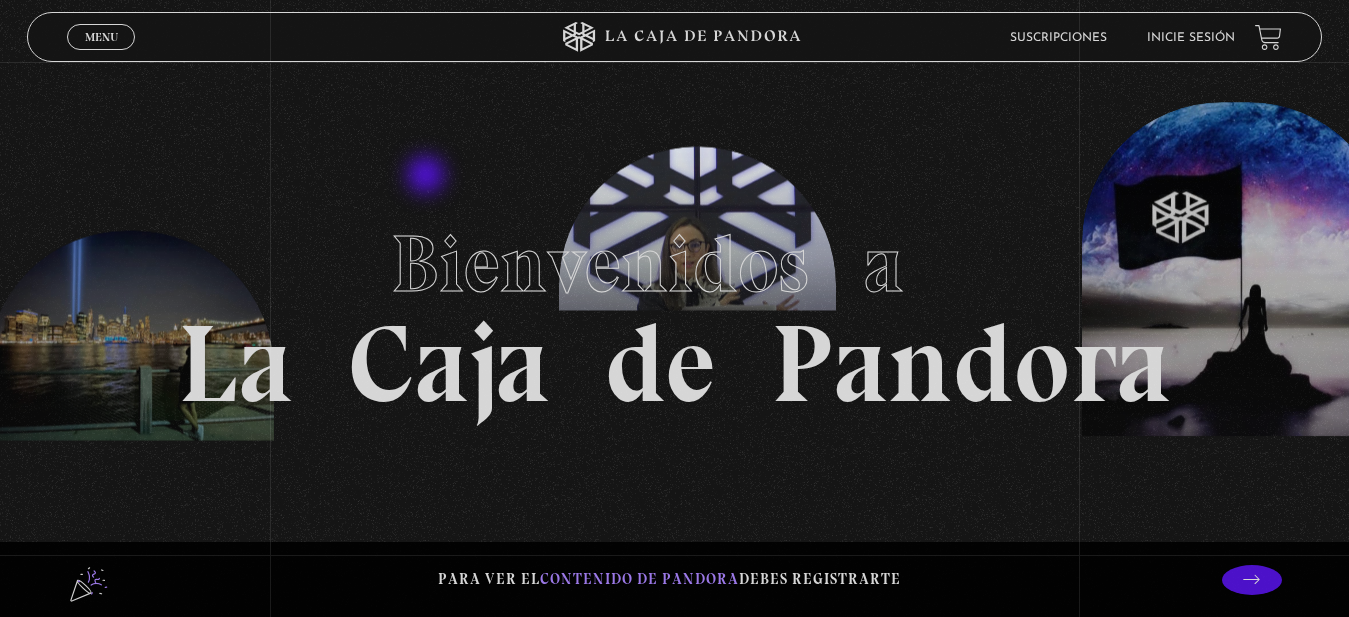 scroll, scrollTop: 0, scrollLeft: 0, axis: both 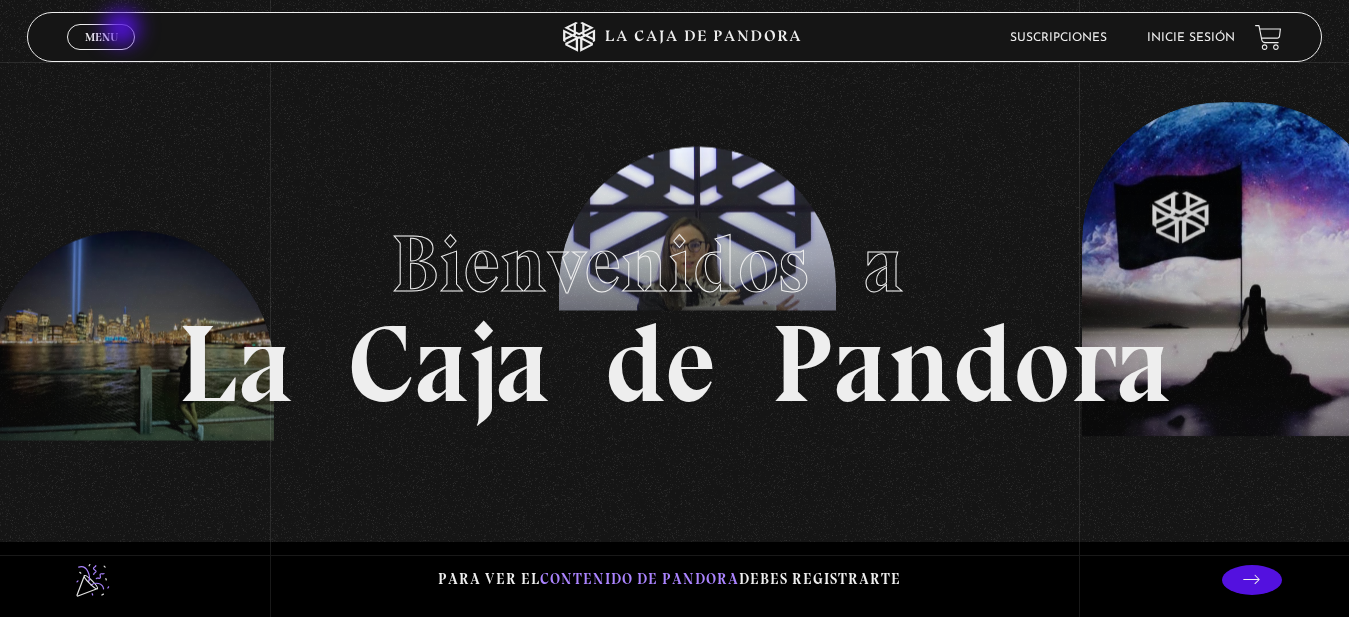 click on "Menu" at bounding box center (101, 37) 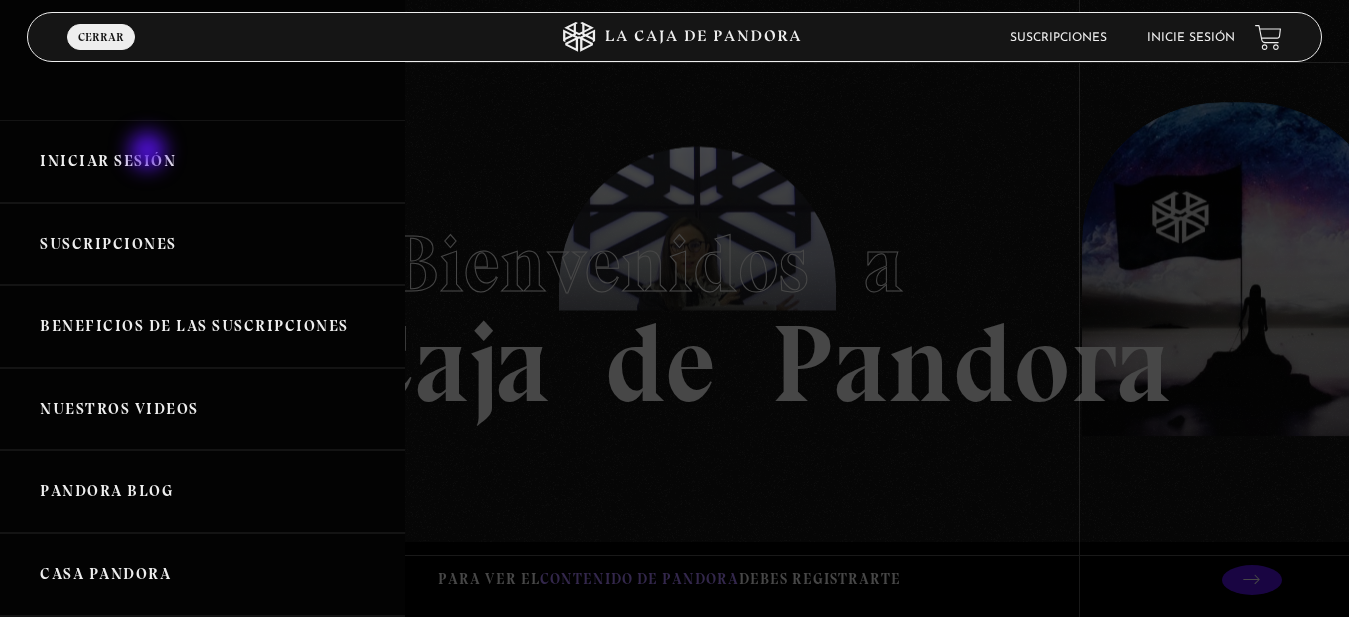 click on "Iniciar Sesión" at bounding box center [202, 161] 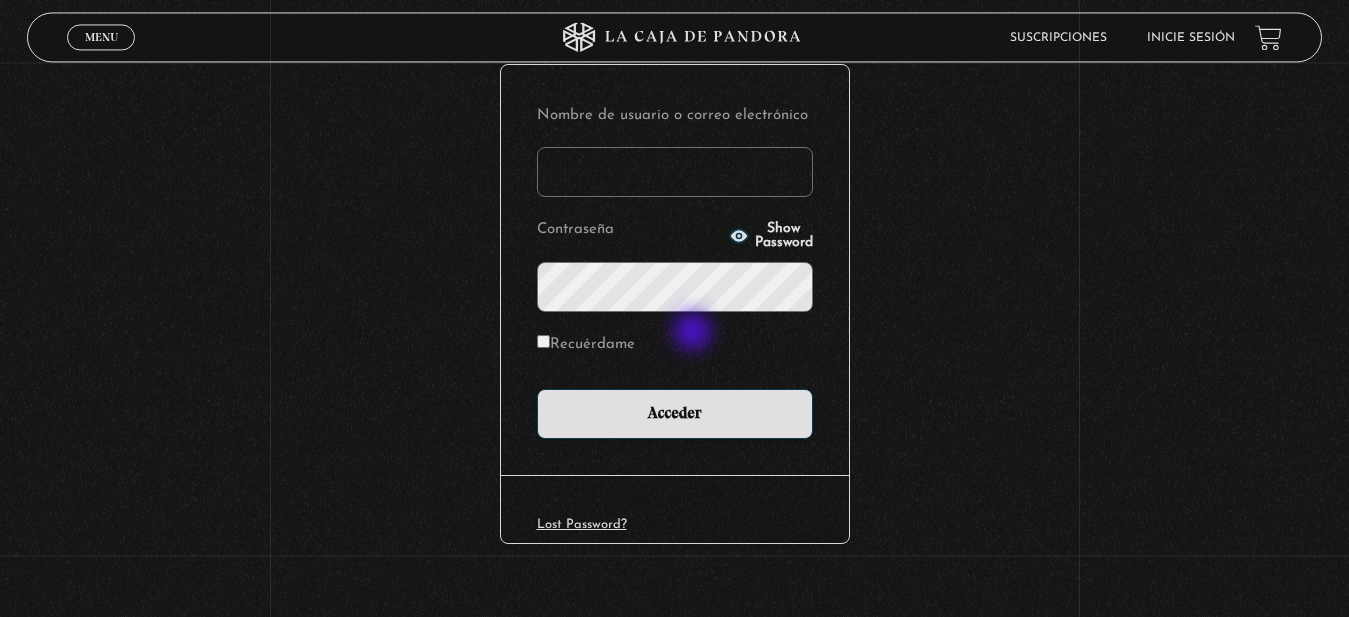 scroll, scrollTop: 258, scrollLeft: 0, axis: vertical 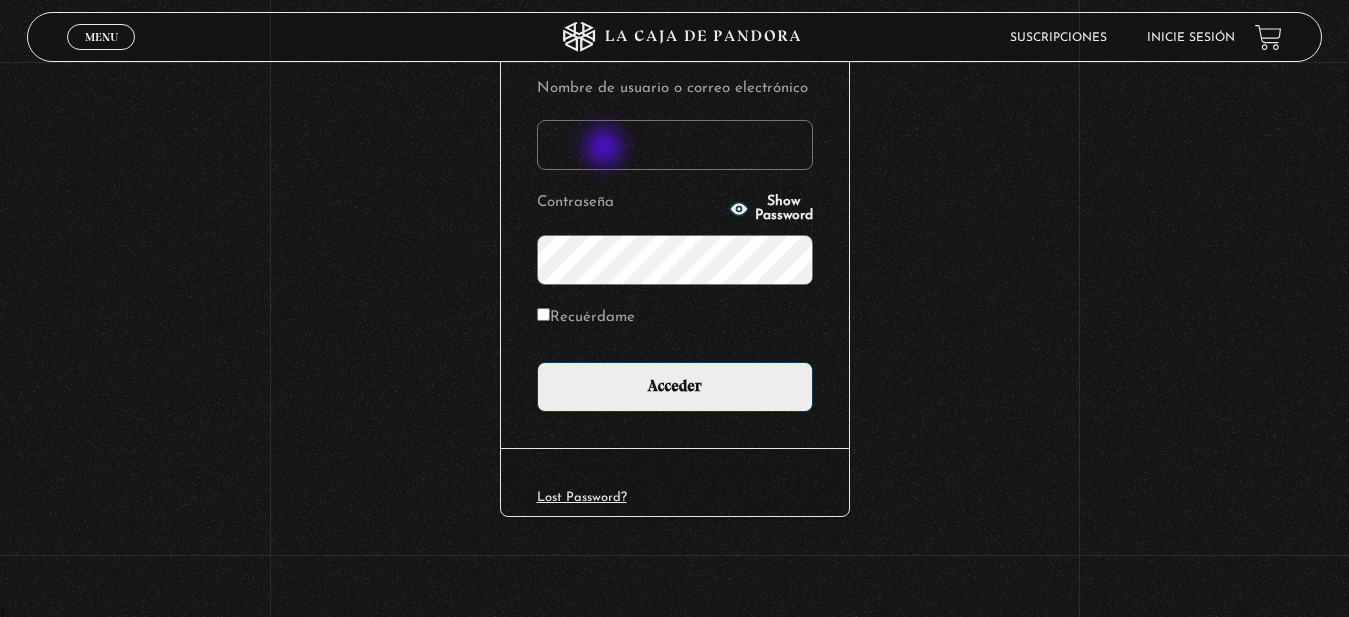 click on "Nombre de usuario o correo electrónico" at bounding box center [675, 145] 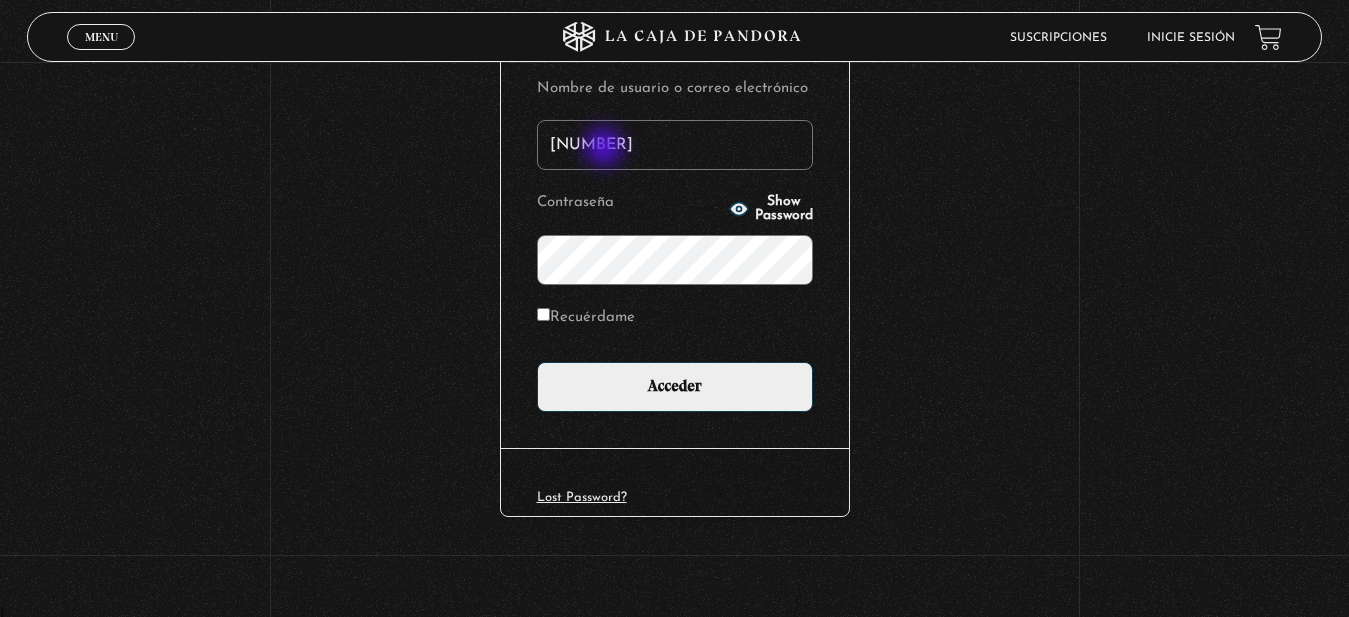 type on "1" 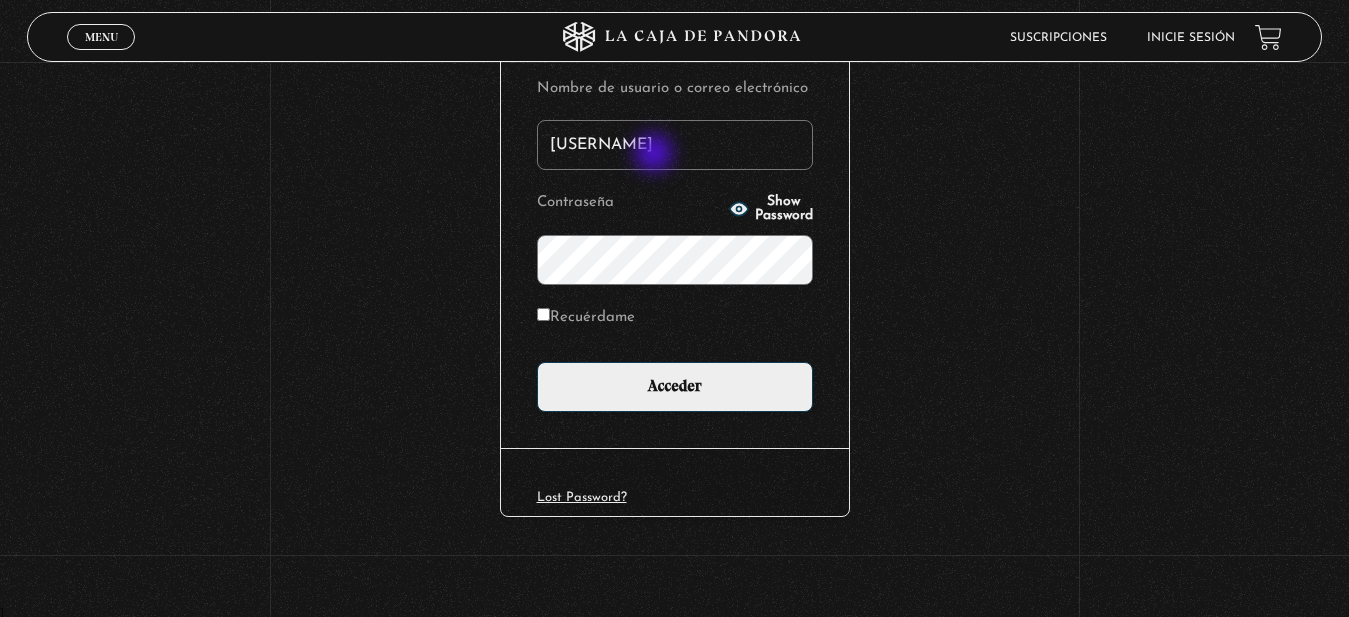 click on "gmvane" at bounding box center (675, 145) 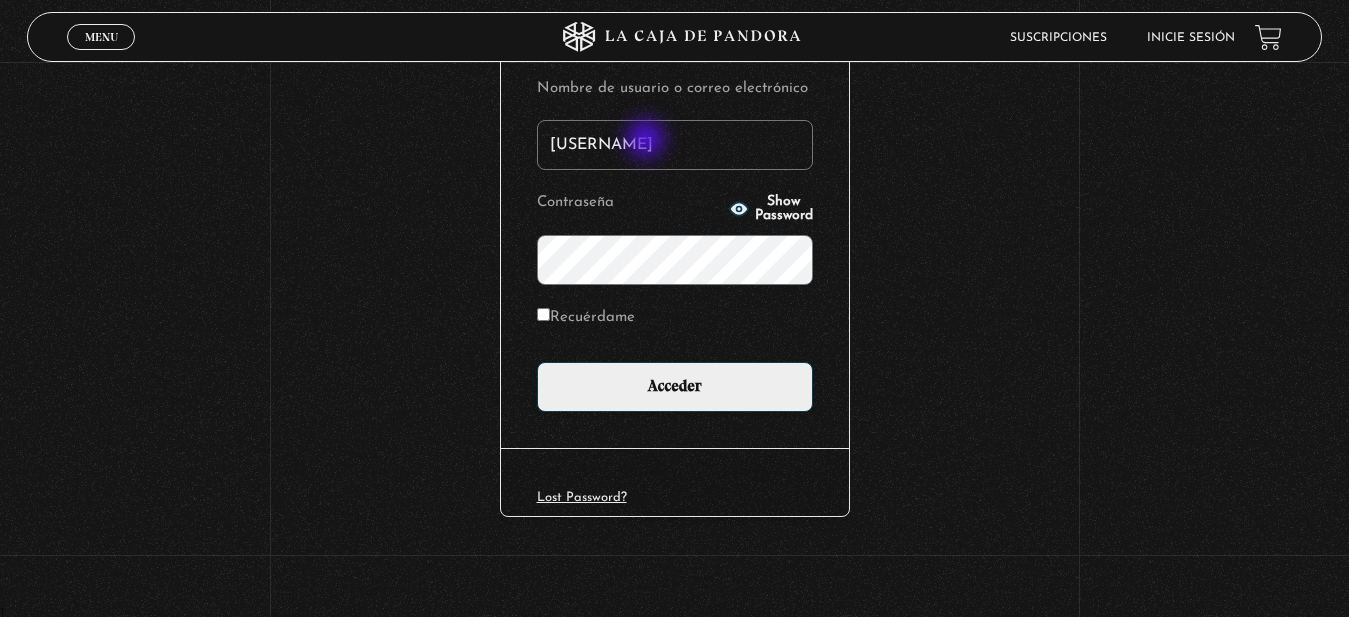 click on "gmvane" at bounding box center [675, 145] 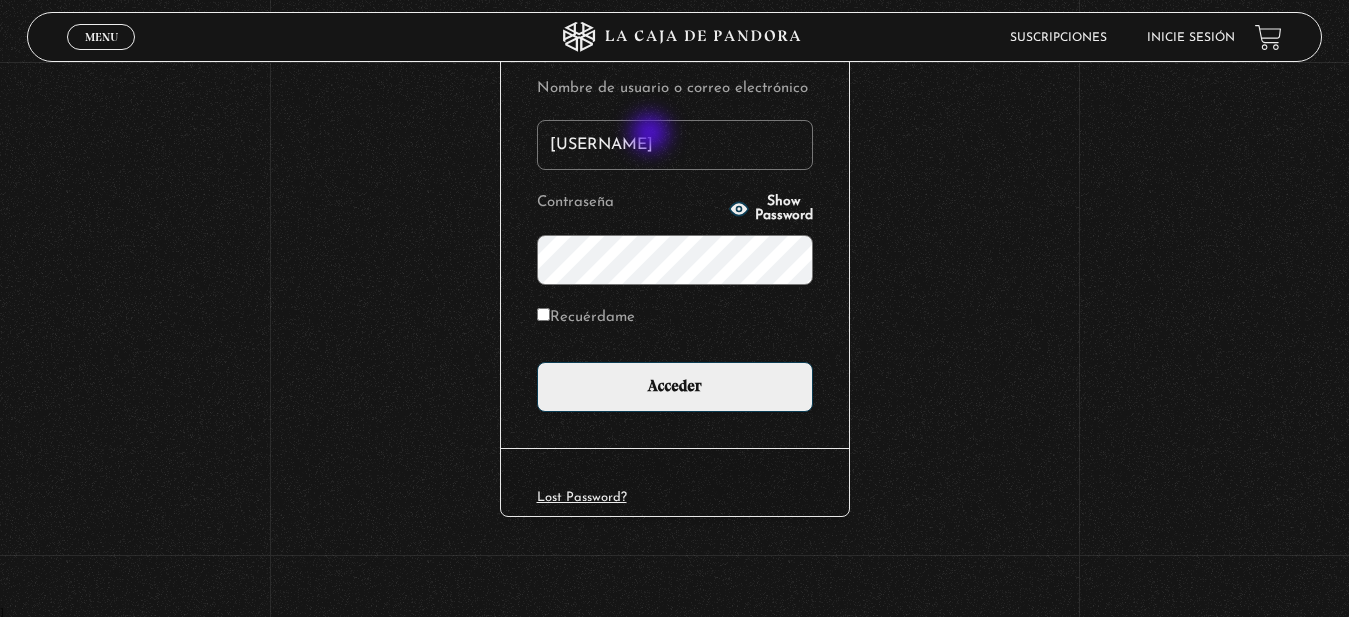 click on "gmvane" at bounding box center [675, 145] 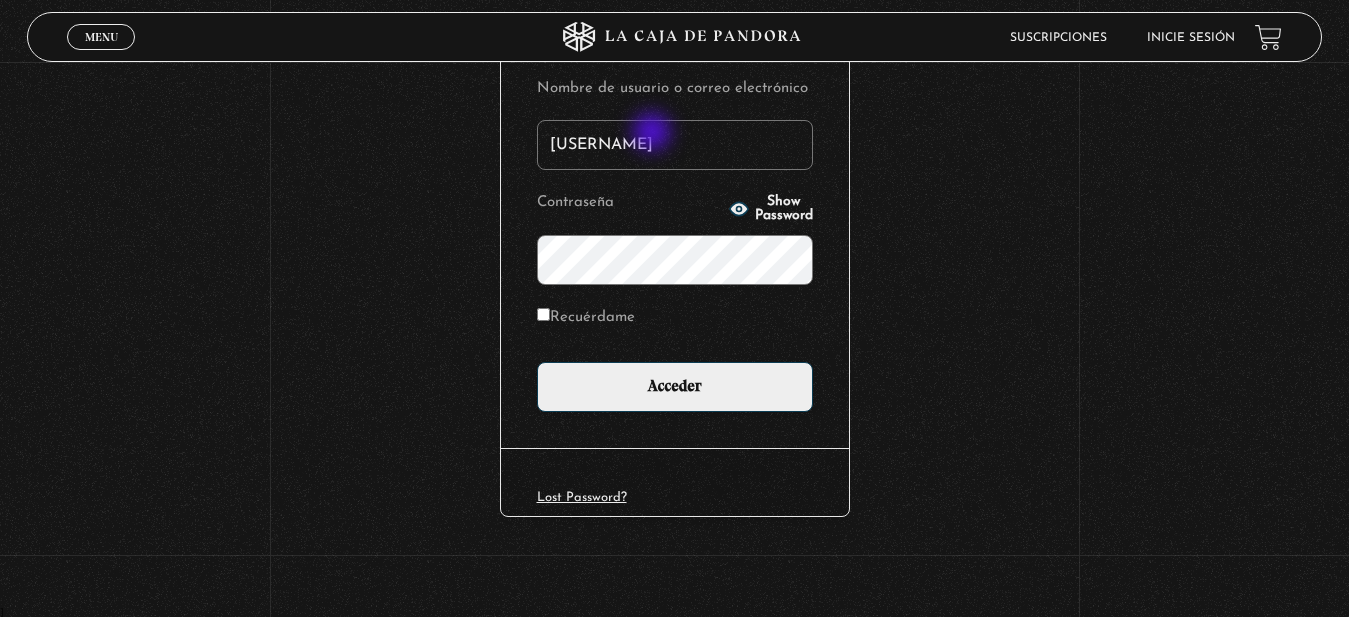 click on "gmvane" at bounding box center [675, 145] 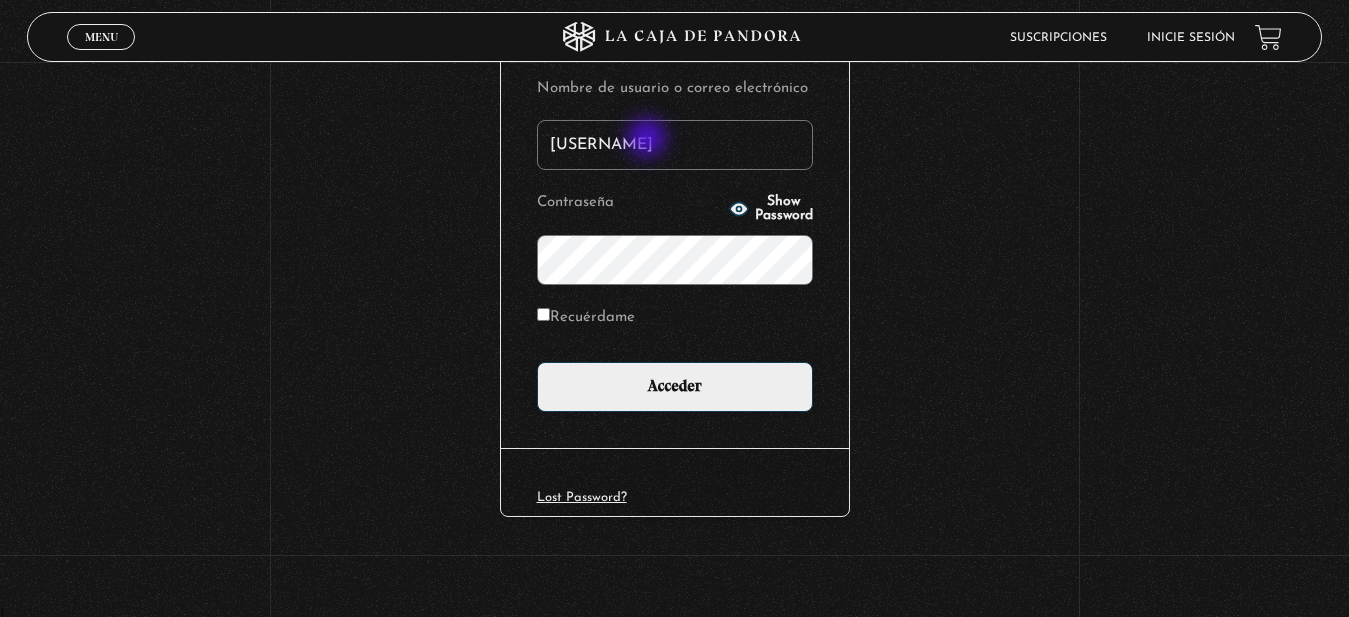 click on "gmvane" at bounding box center [675, 145] 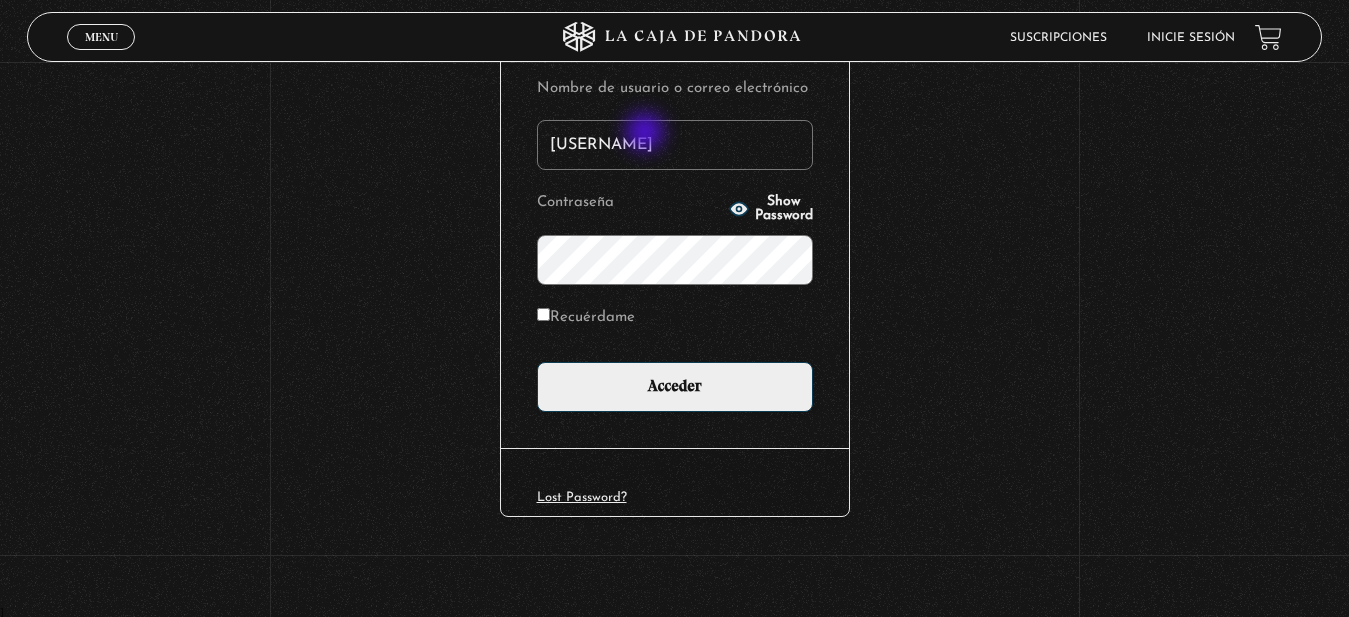 click on "gmvane" at bounding box center (675, 145) 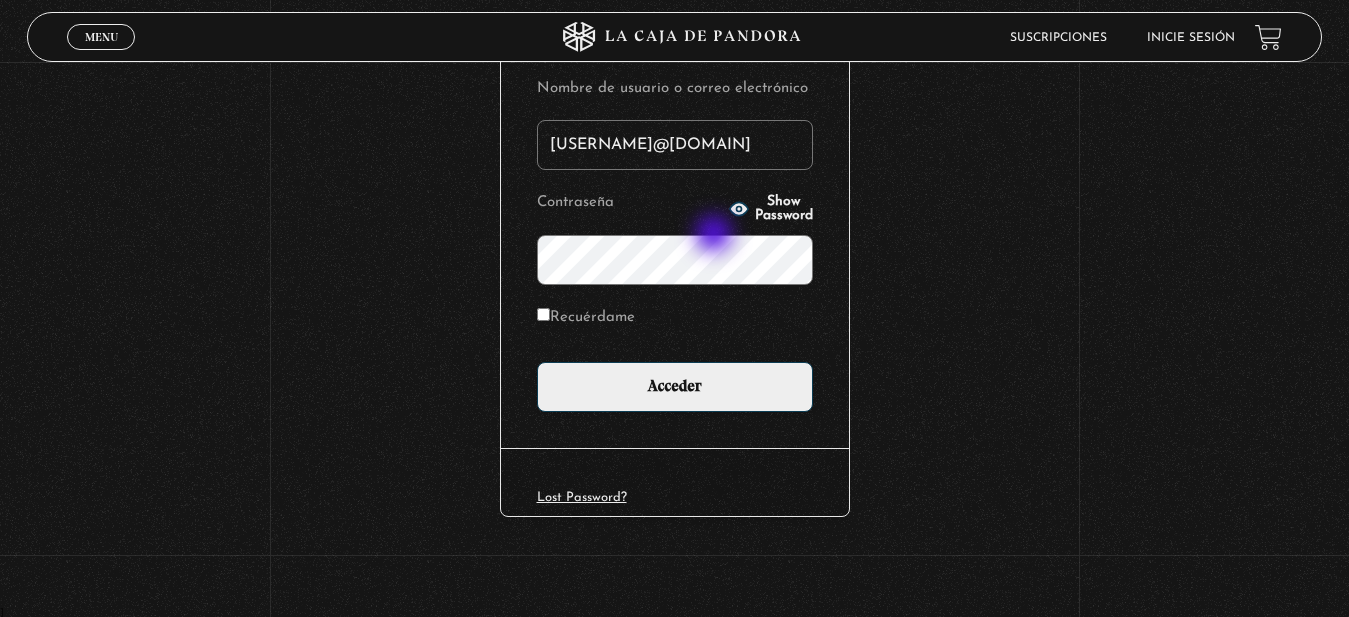 type on "gmvane@gmail.com" 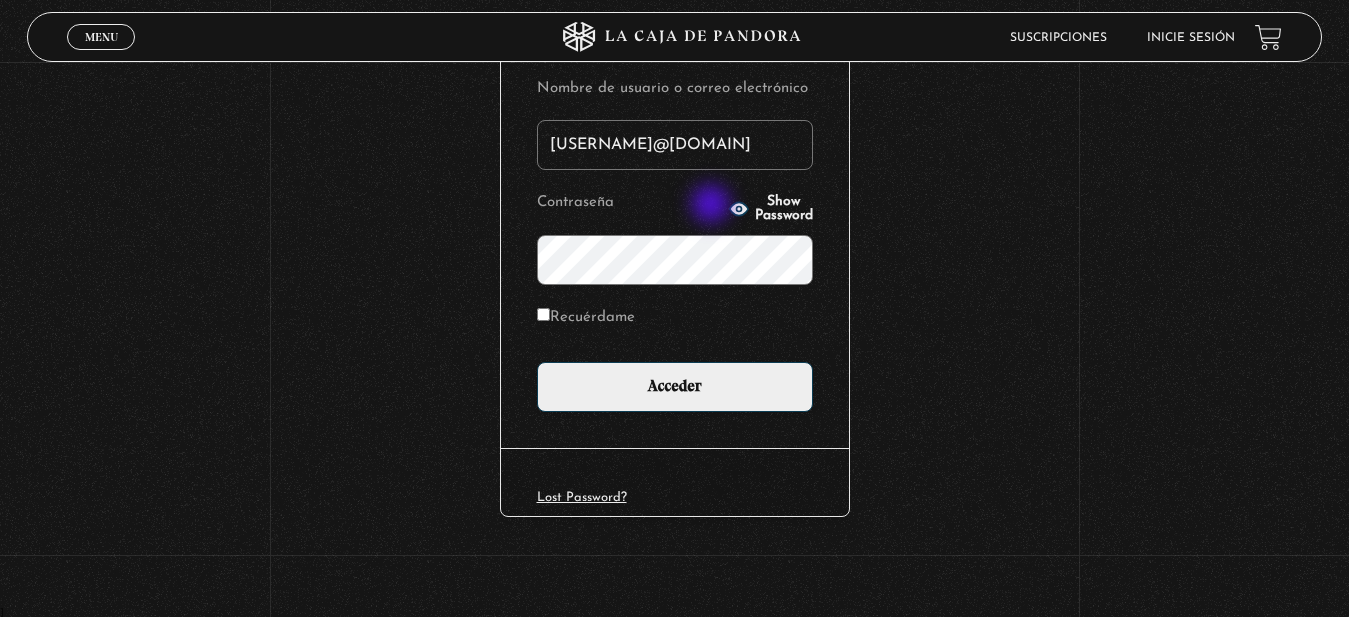 click 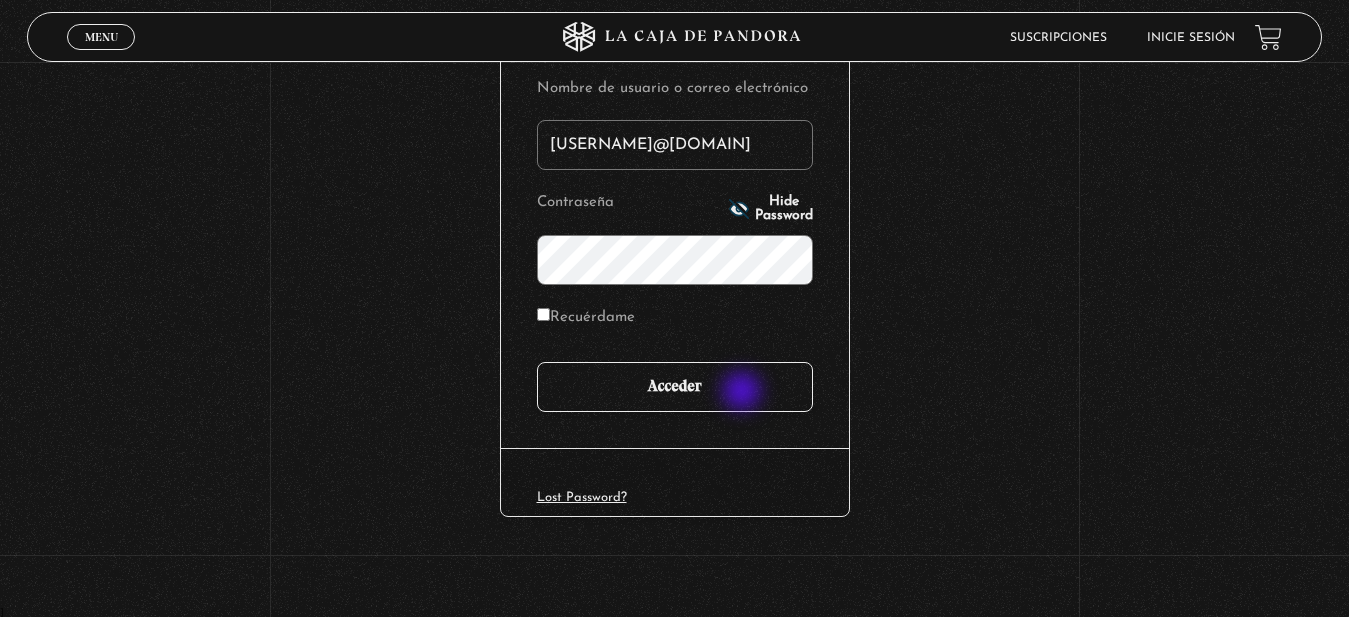 click on "Acceder" at bounding box center (675, 387) 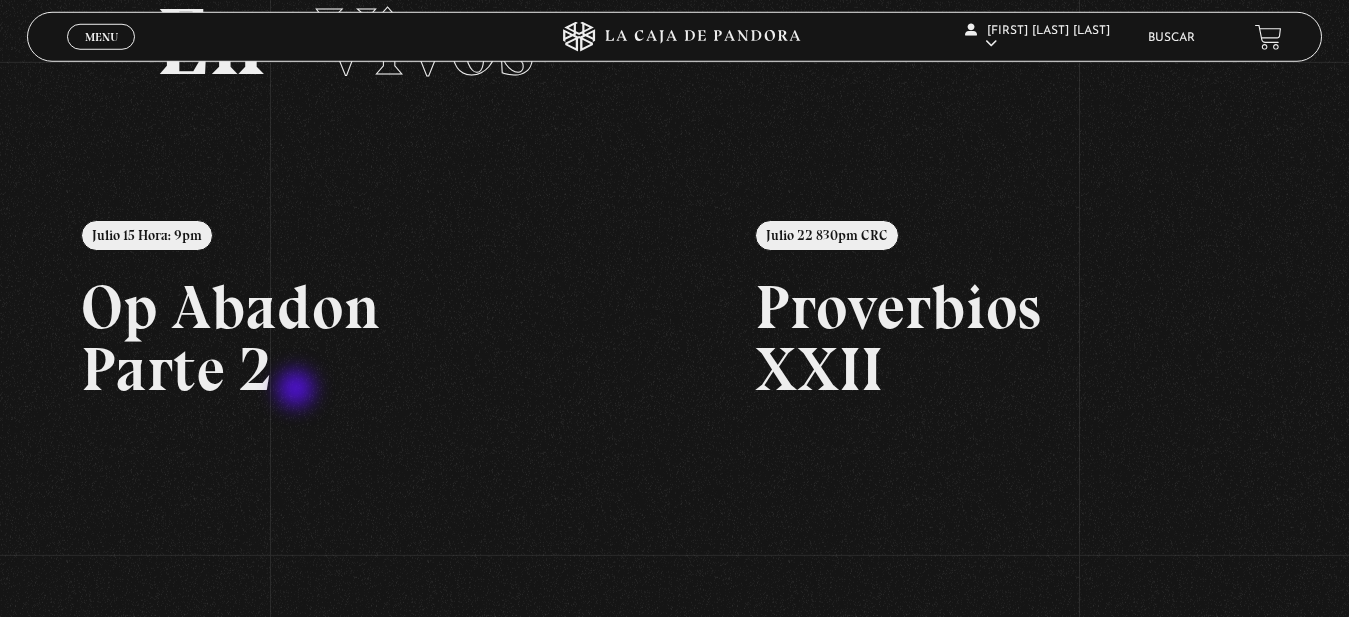 scroll, scrollTop: 0, scrollLeft: 0, axis: both 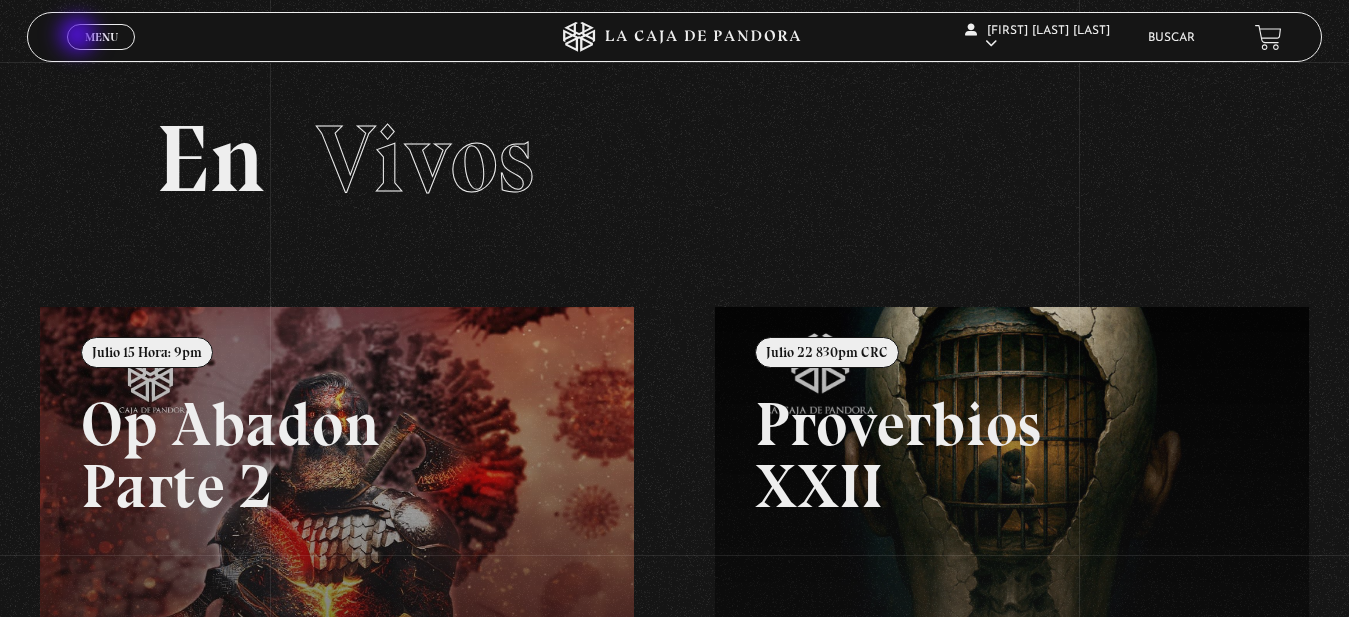 click on "Menu Cerrar" at bounding box center [101, 37] 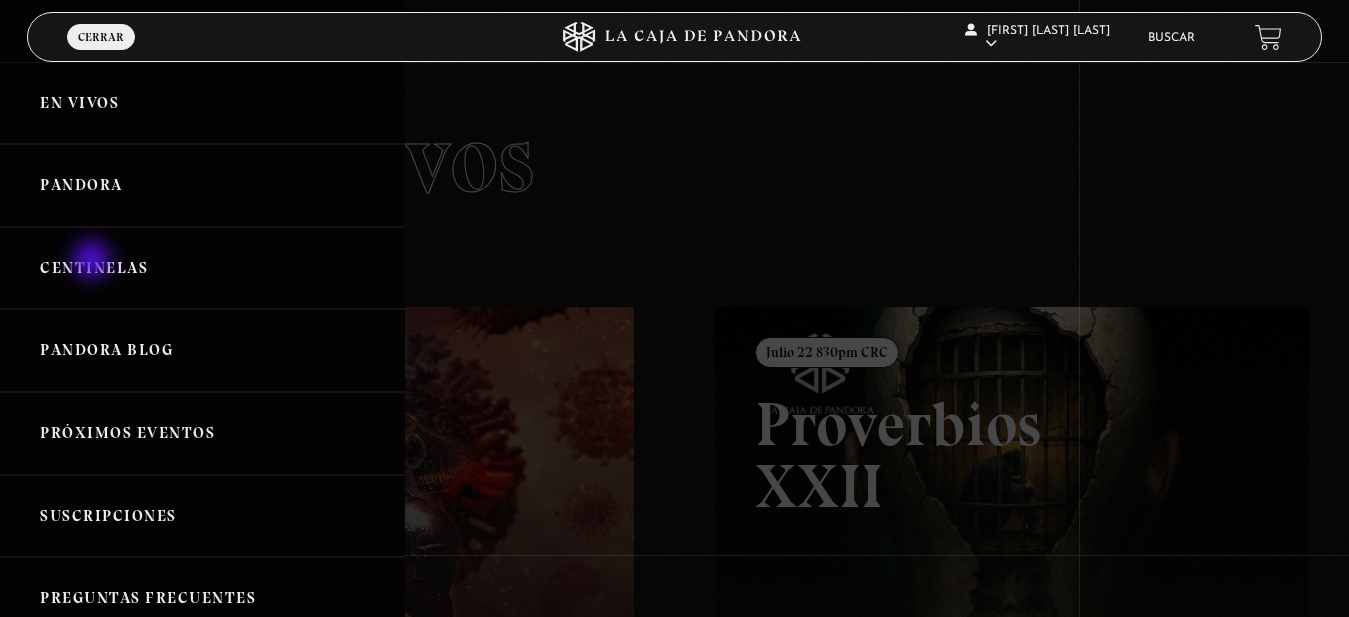 click on "Centinelas" at bounding box center [202, 268] 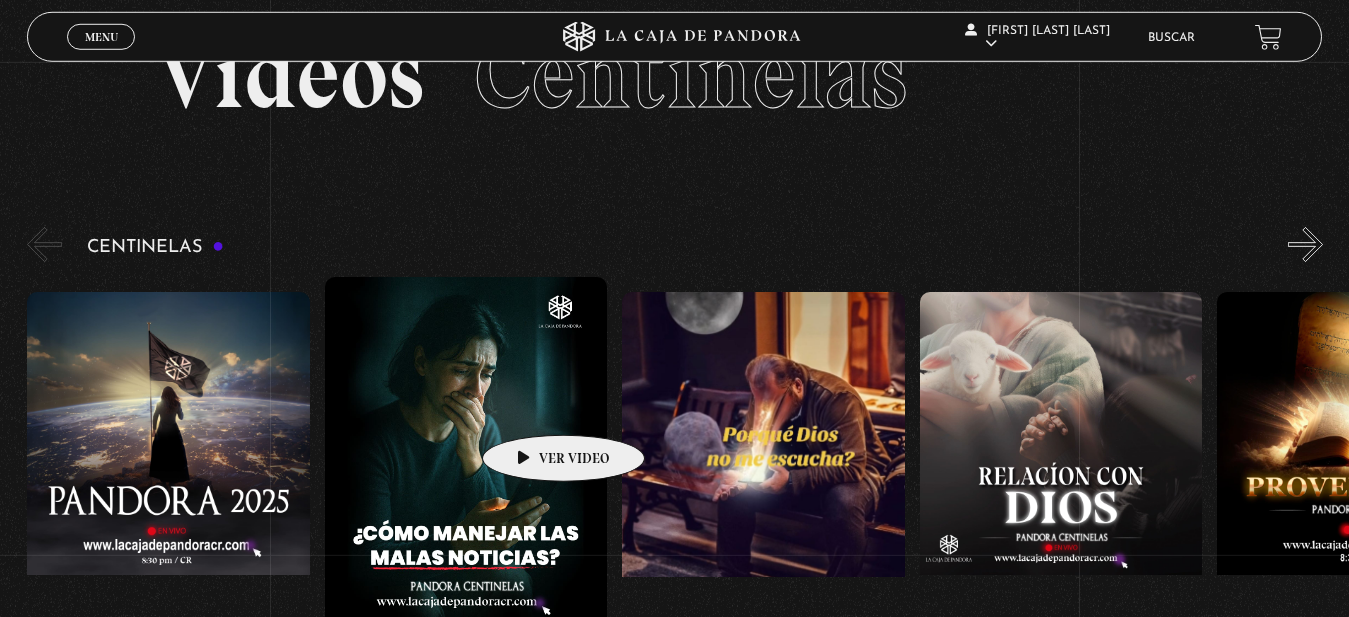 scroll, scrollTop: 0, scrollLeft: 0, axis: both 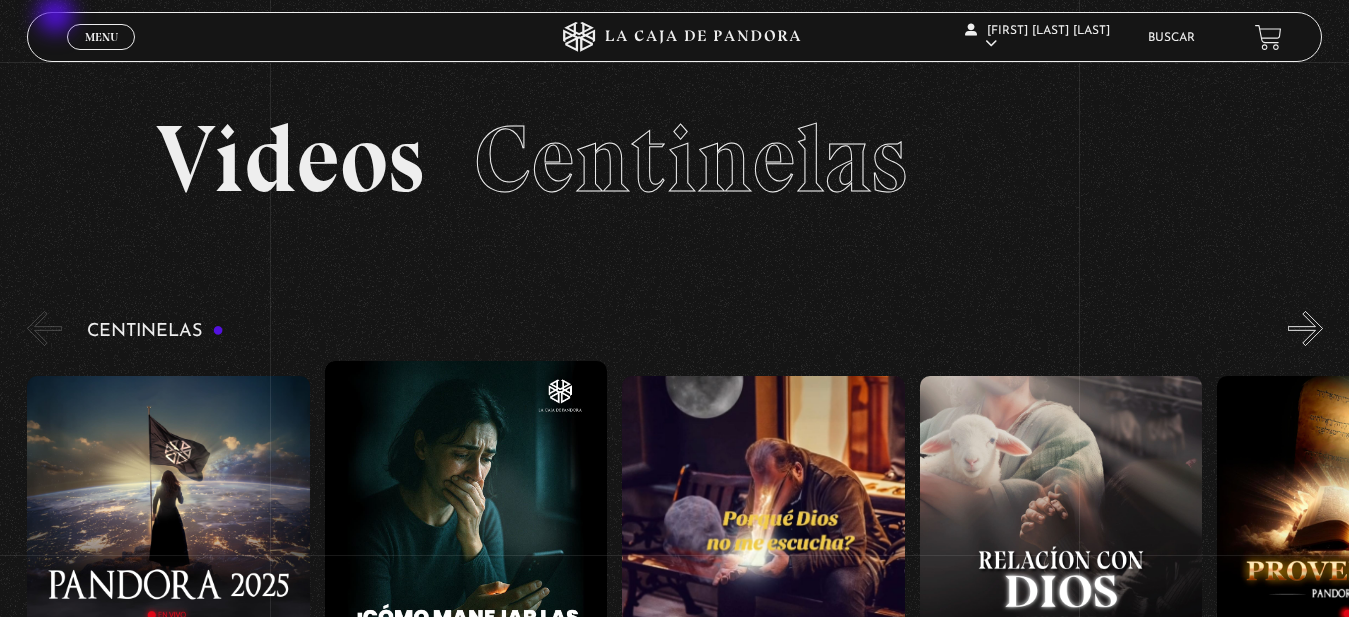 drag, startPoint x: 60, startPoint y: 17, endPoint x: 83, endPoint y: 31, distance: 26.925823 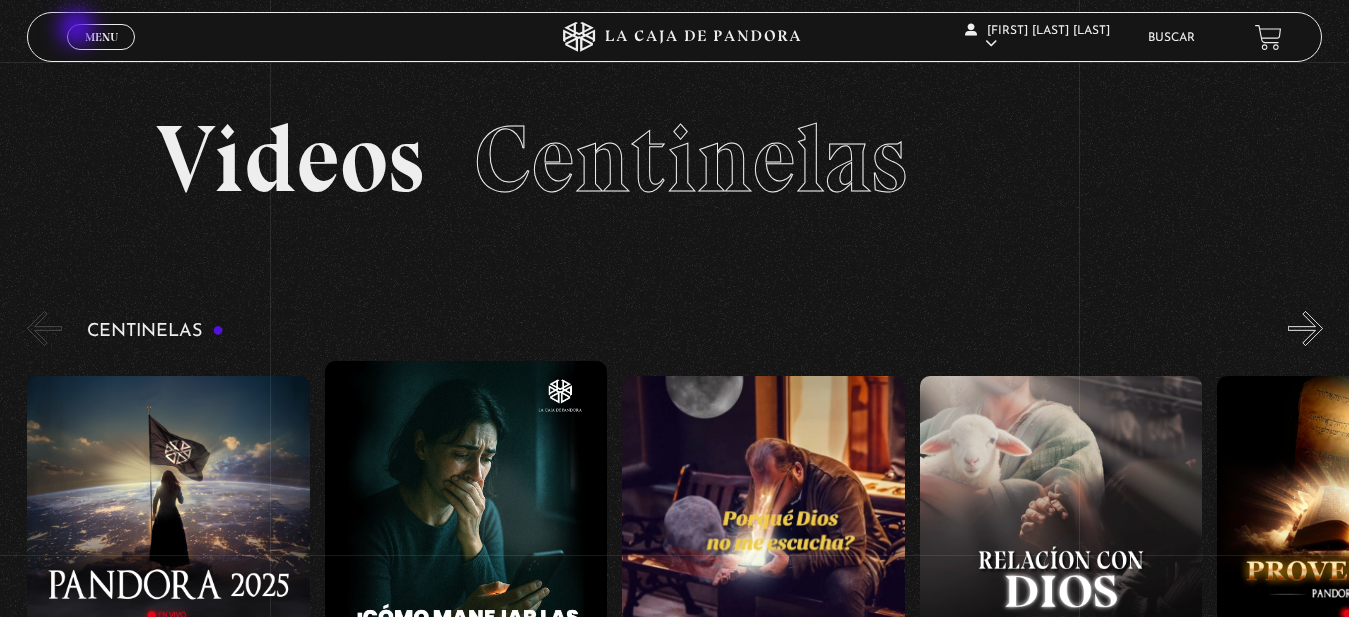 click on "Menu" at bounding box center [101, 37] 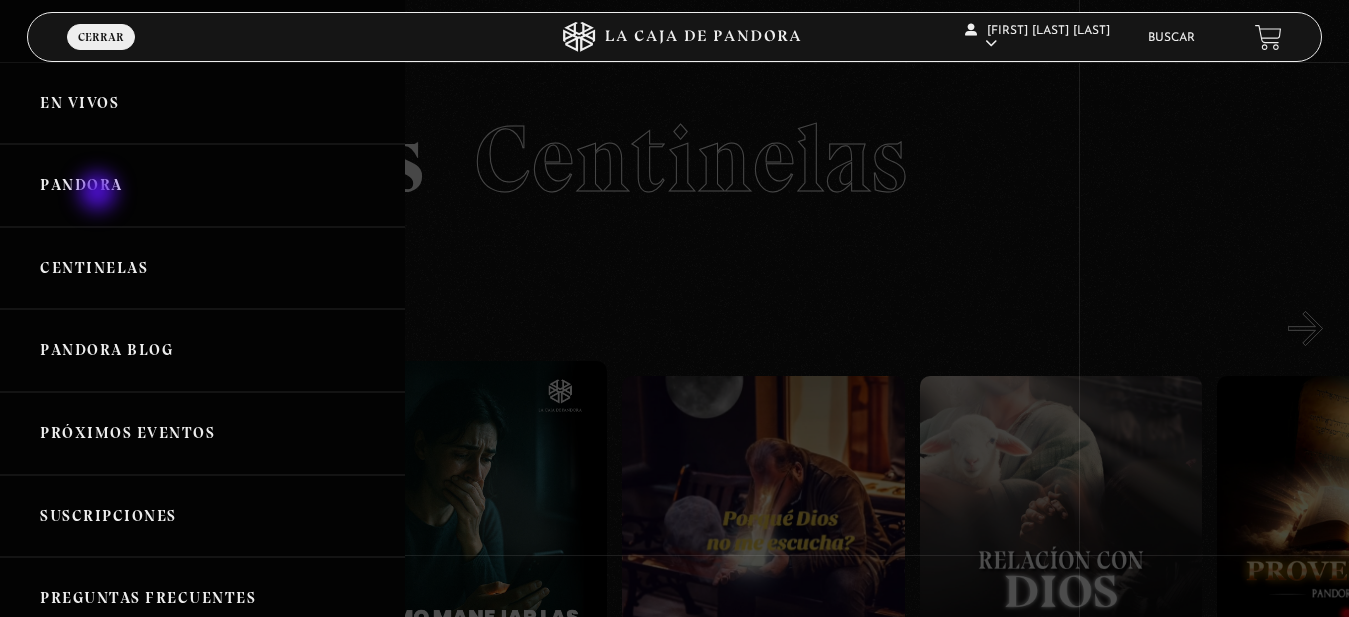 click on "Pandora" at bounding box center [202, 185] 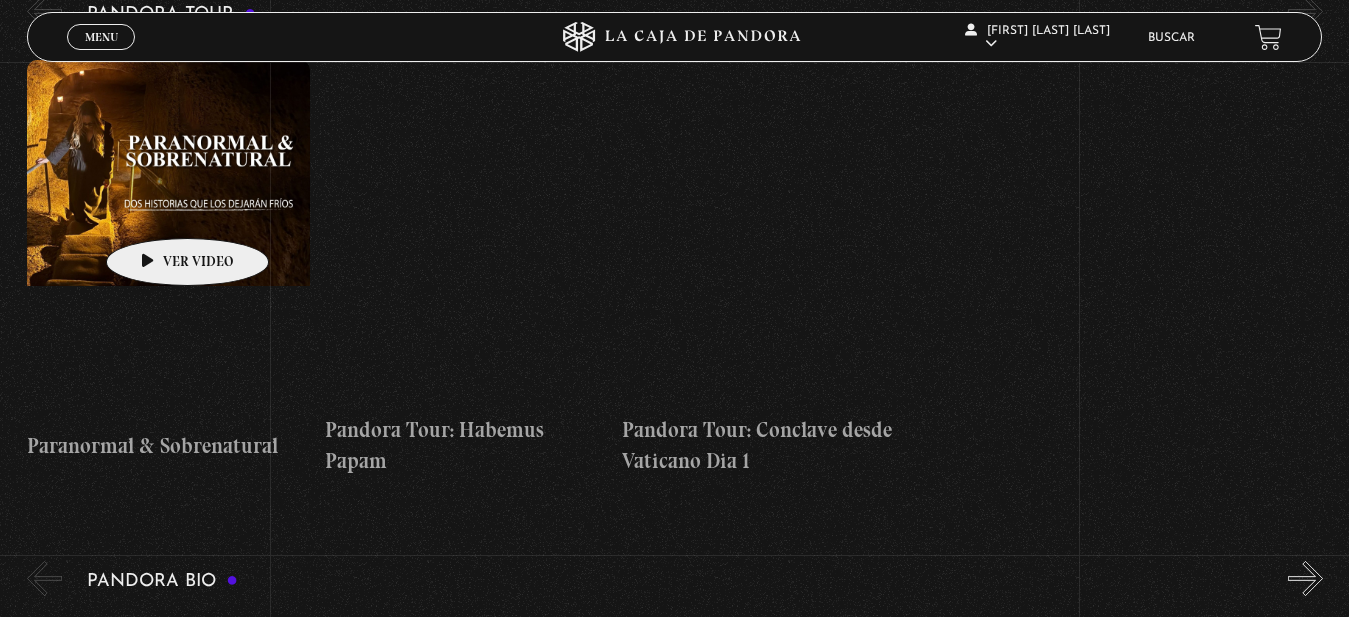 scroll, scrollTop: 1326, scrollLeft: 0, axis: vertical 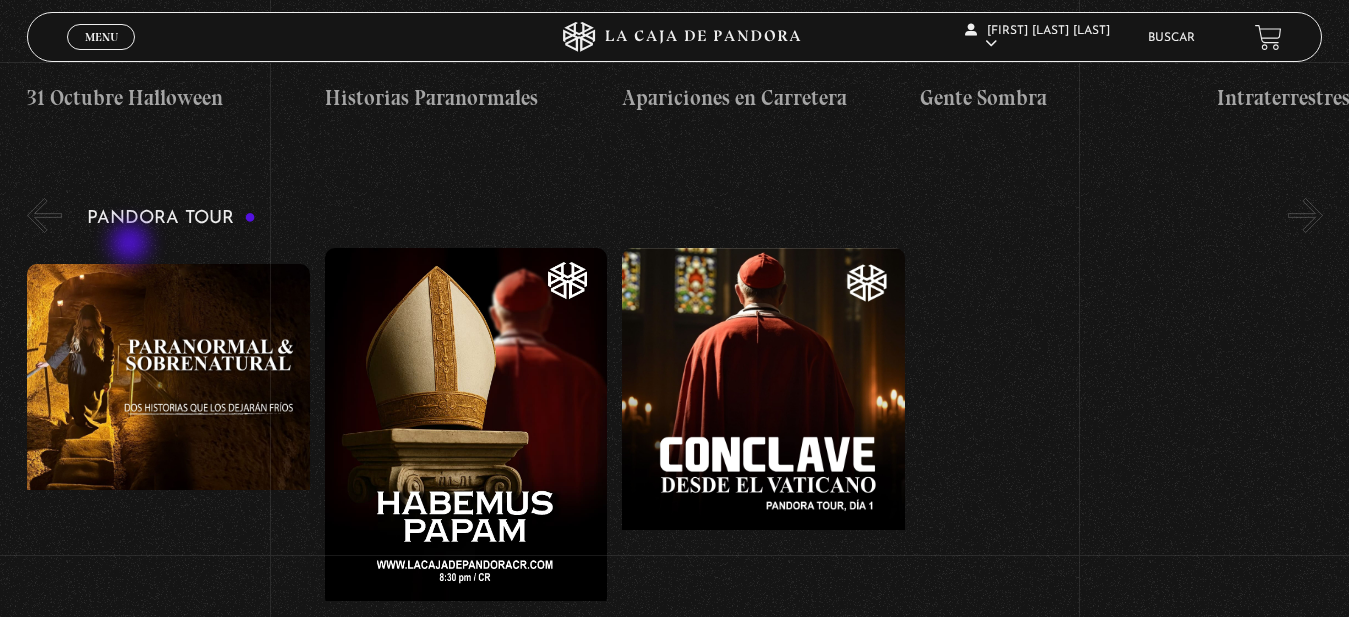 click on "Pandora Tour" at bounding box center [171, 218] 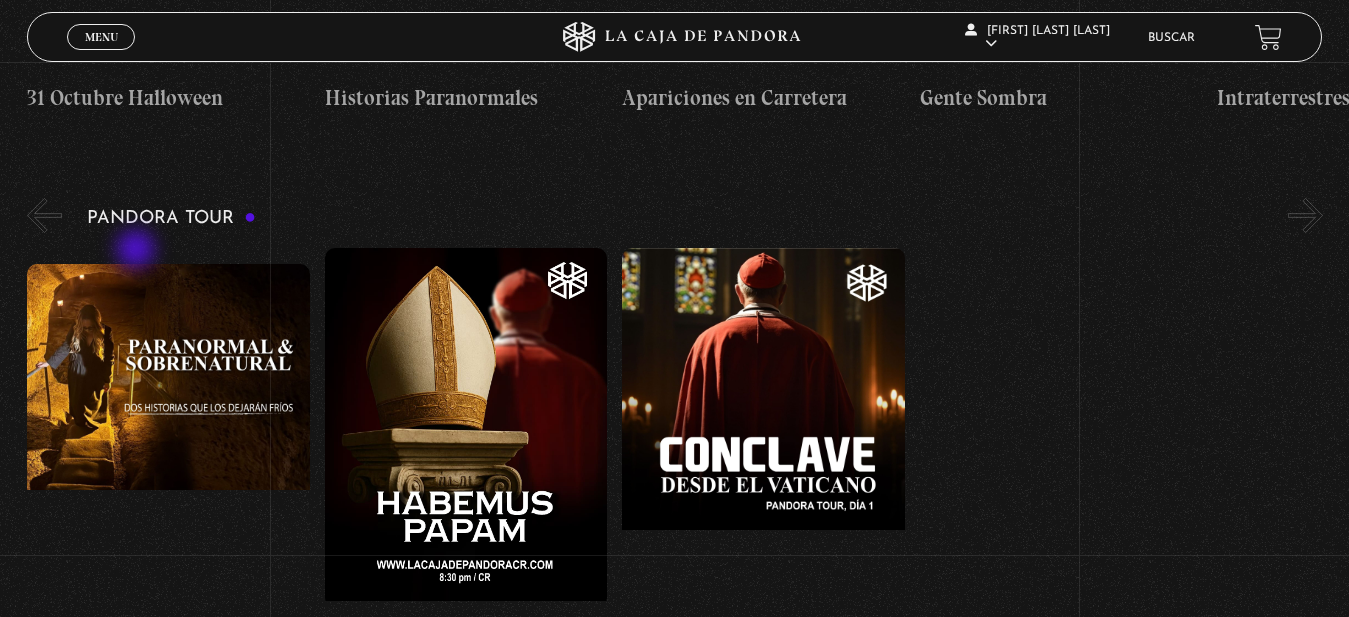 click on "Pandora Tour" at bounding box center [171, 218] 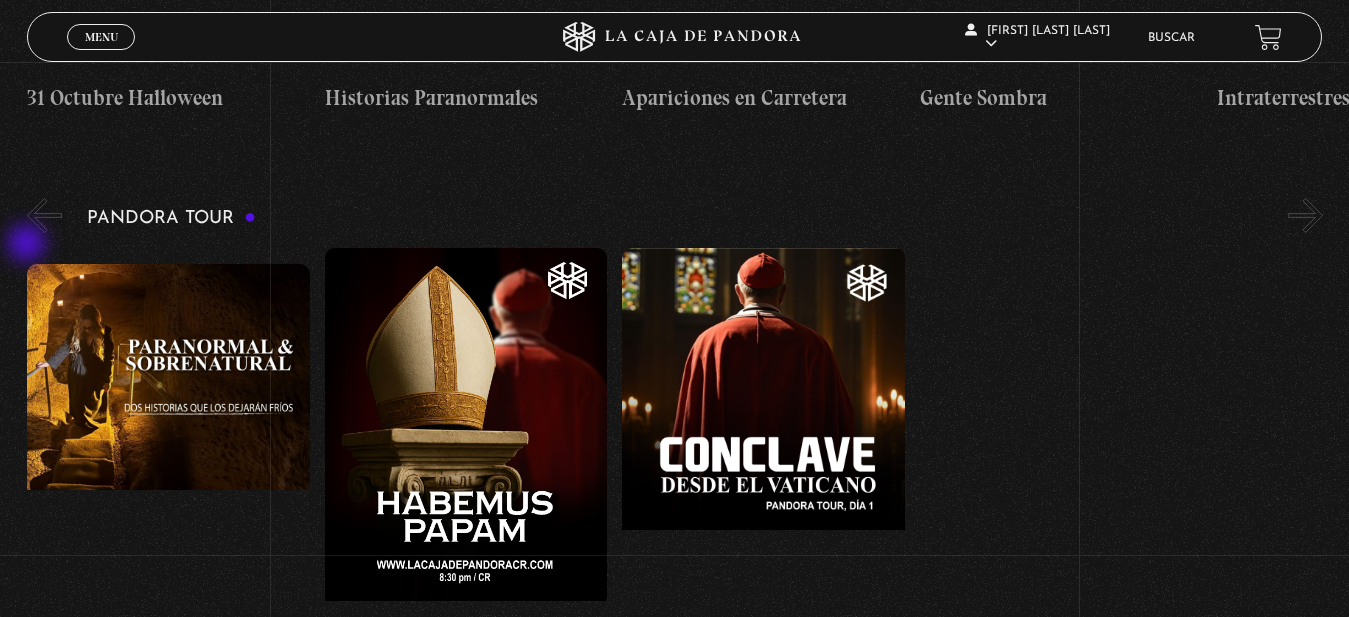 click on "«" at bounding box center [44, 215] 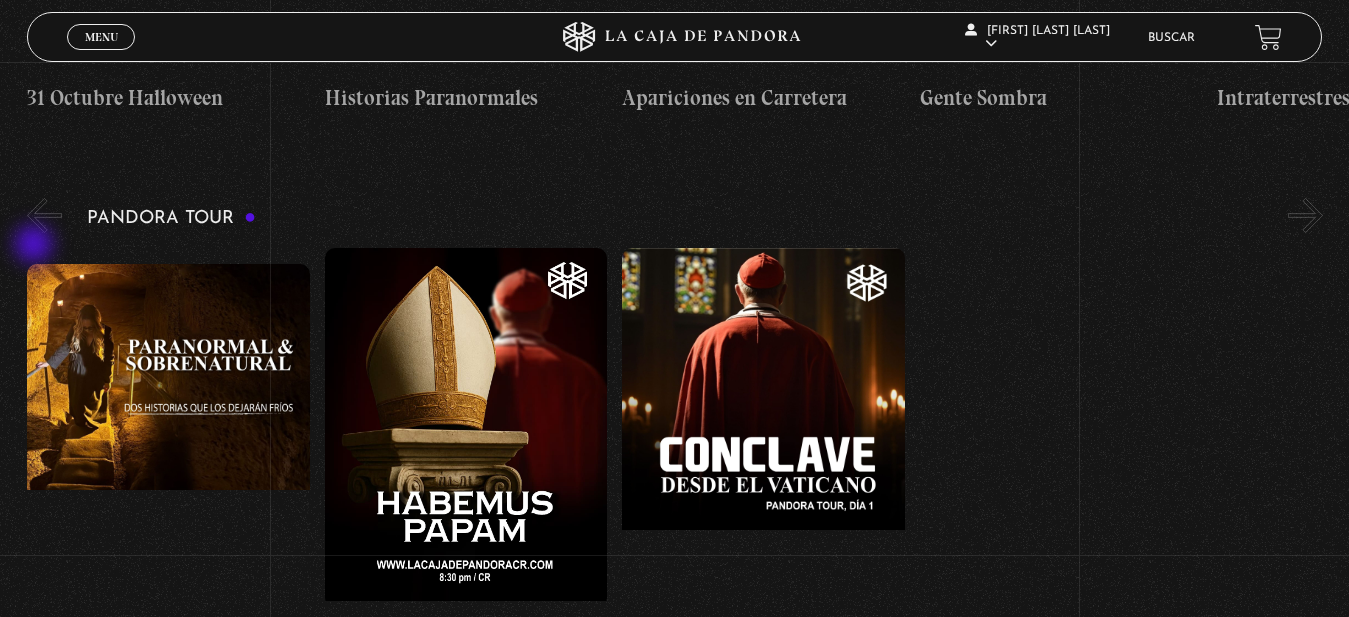 click on "«" at bounding box center (44, 215) 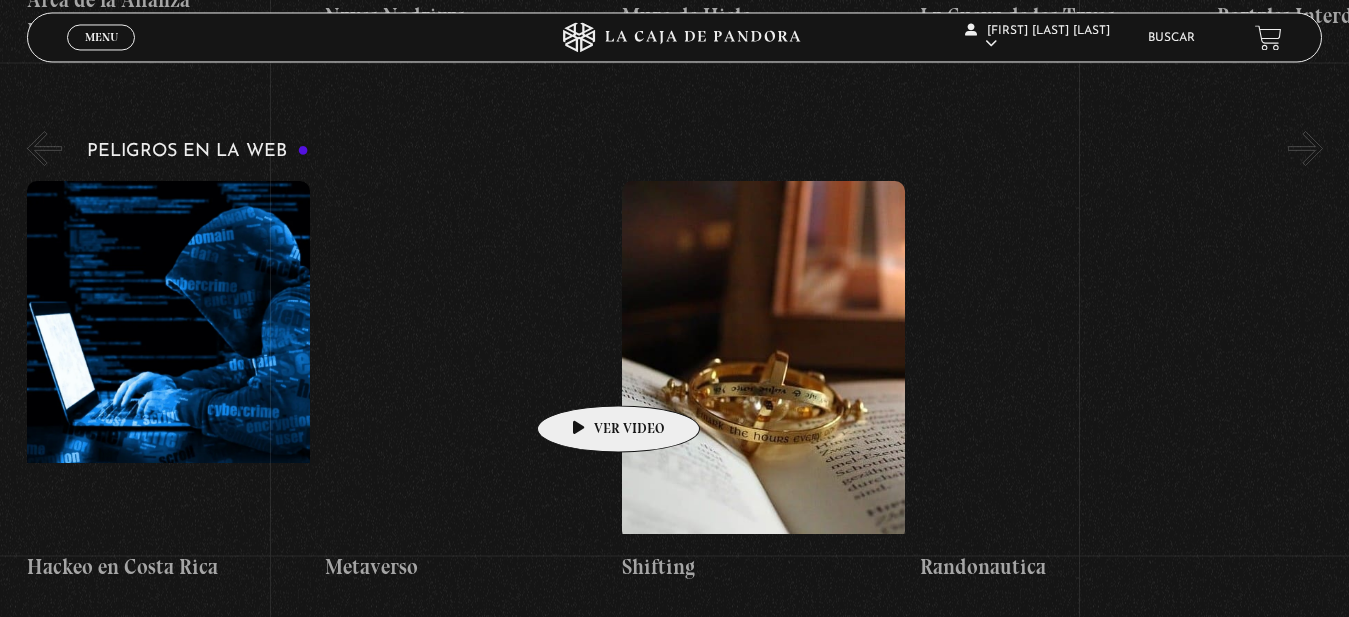 scroll, scrollTop: 3570, scrollLeft: 0, axis: vertical 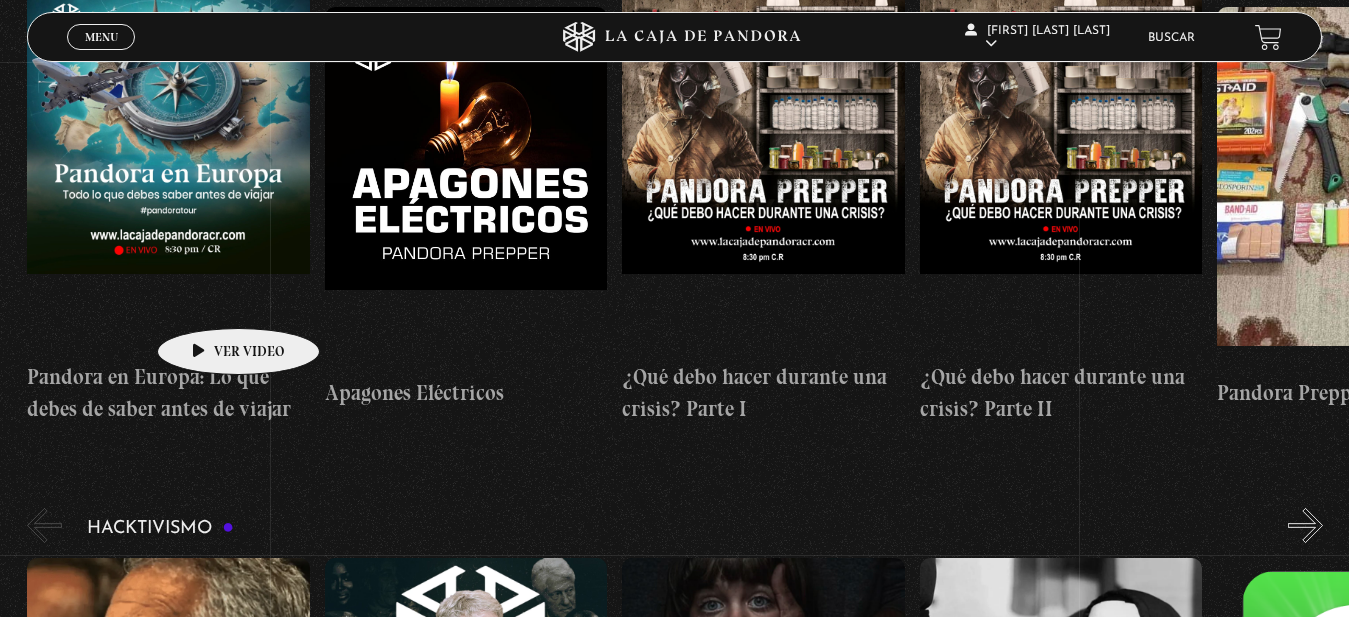 click at bounding box center (168, 171) 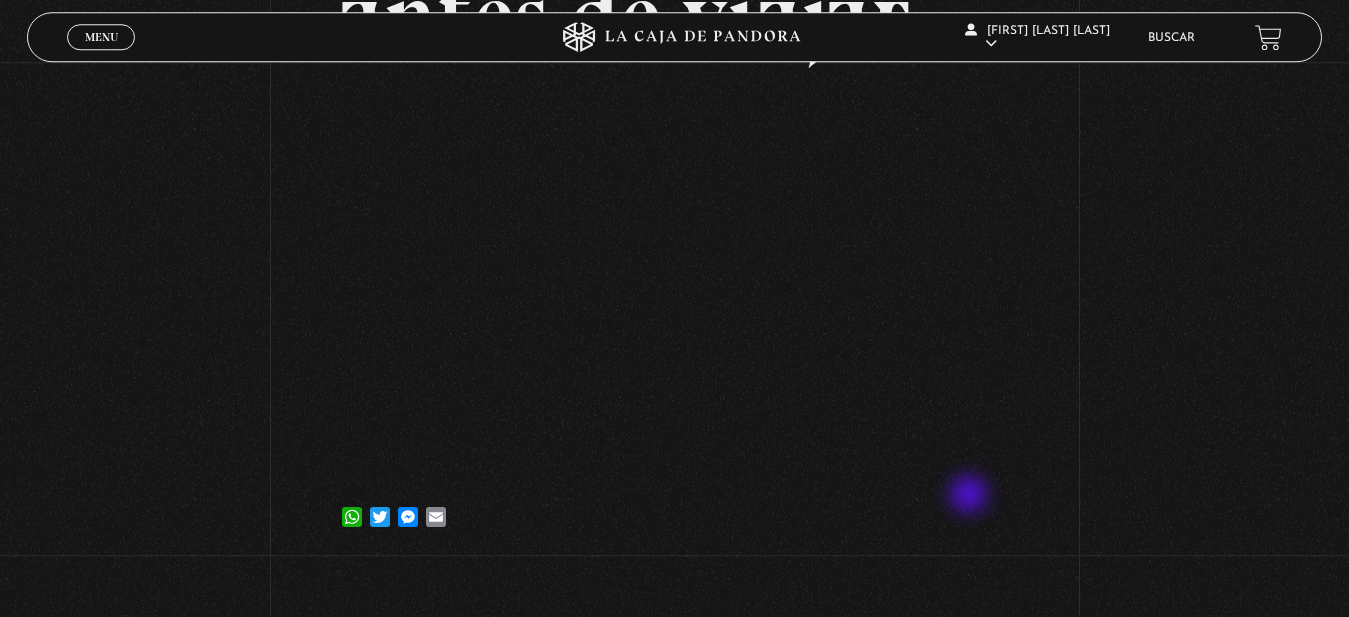 scroll, scrollTop: 510, scrollLeft: 0, axis: vertical 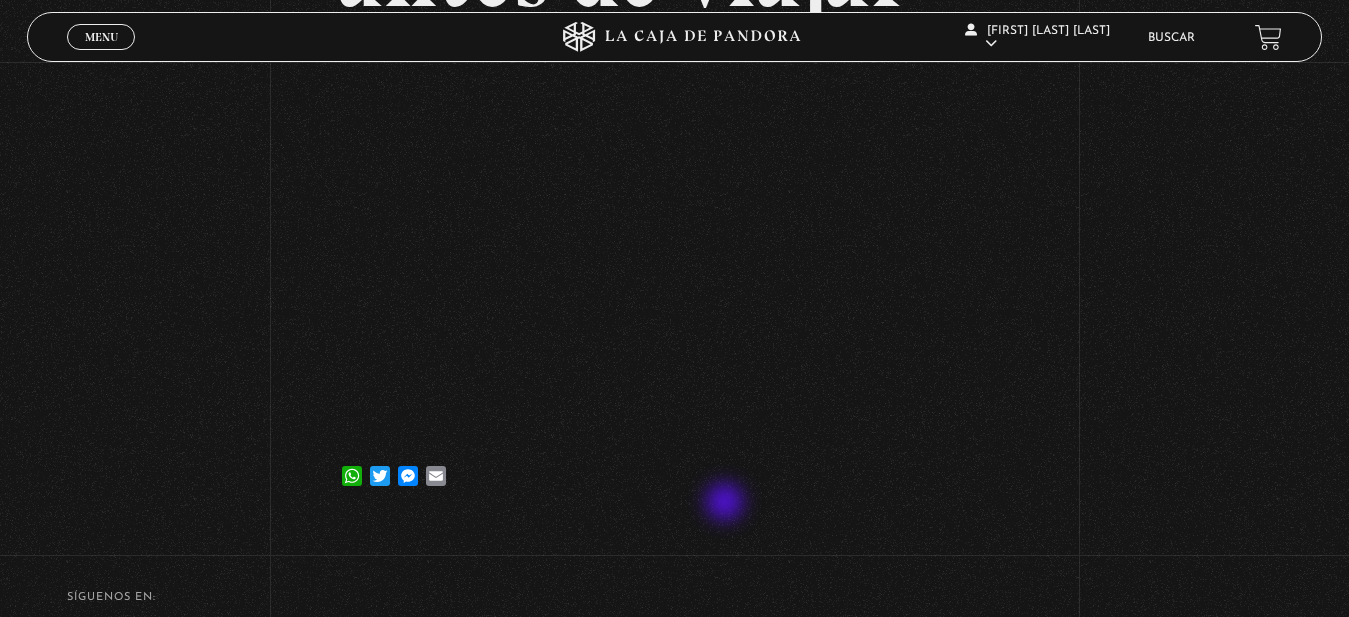 click on "[DAY] [MONTH], [YEAR]
Pandora en Europa: Lo que debes de saber antes de viajar
[APP] [APP] [APP] [APP]" at bounding box center (674, 57) 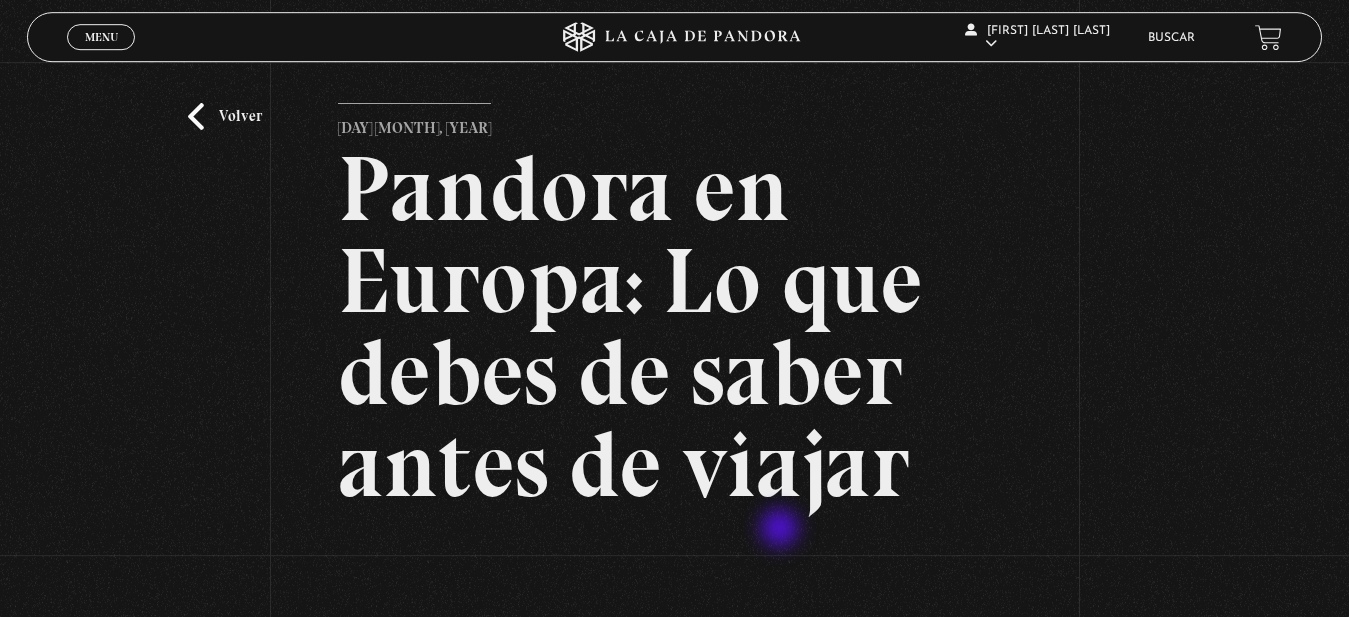 scroll, scrollTop: 0, scrollLeft: 0, axis: both 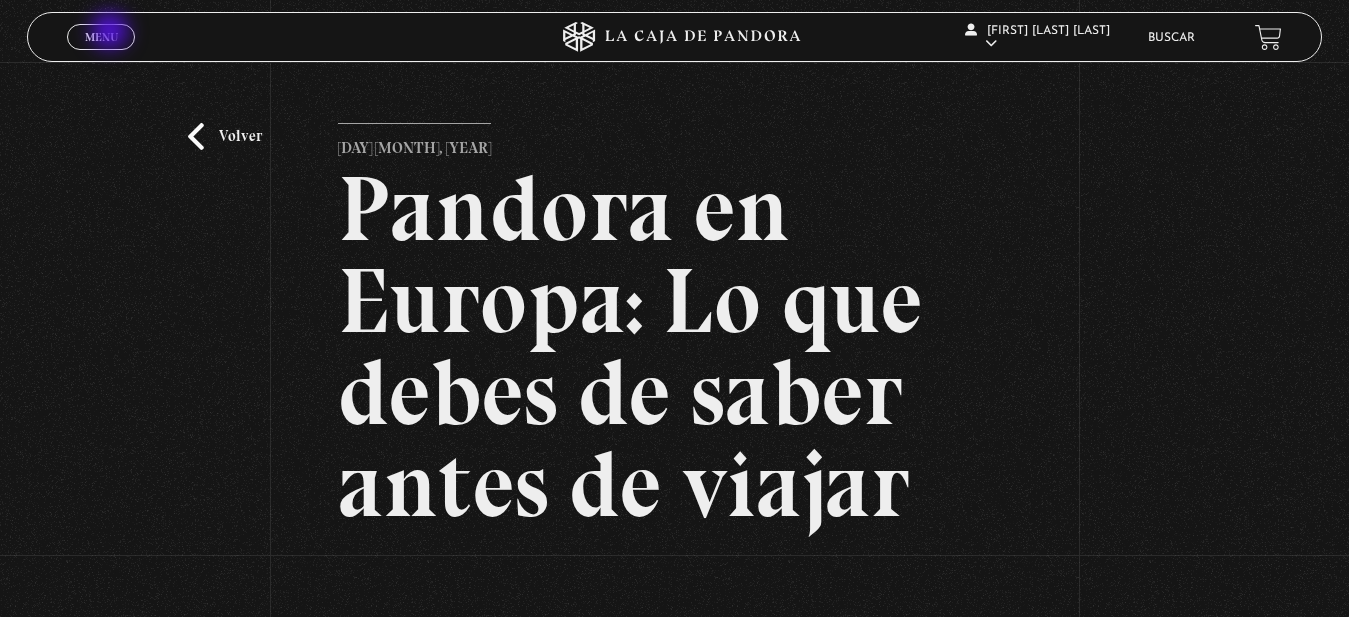 click on "Menu" at bounding box center (101, 37) 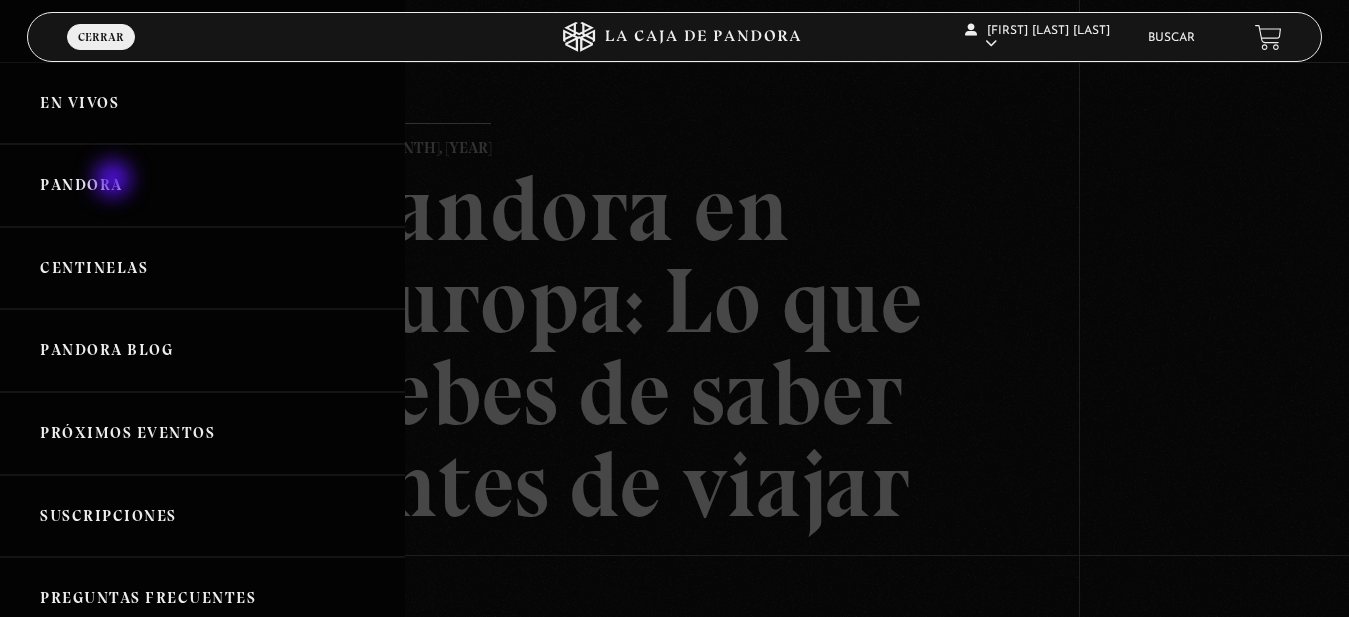 click on "Pandora" at bounding box center [202, 185] 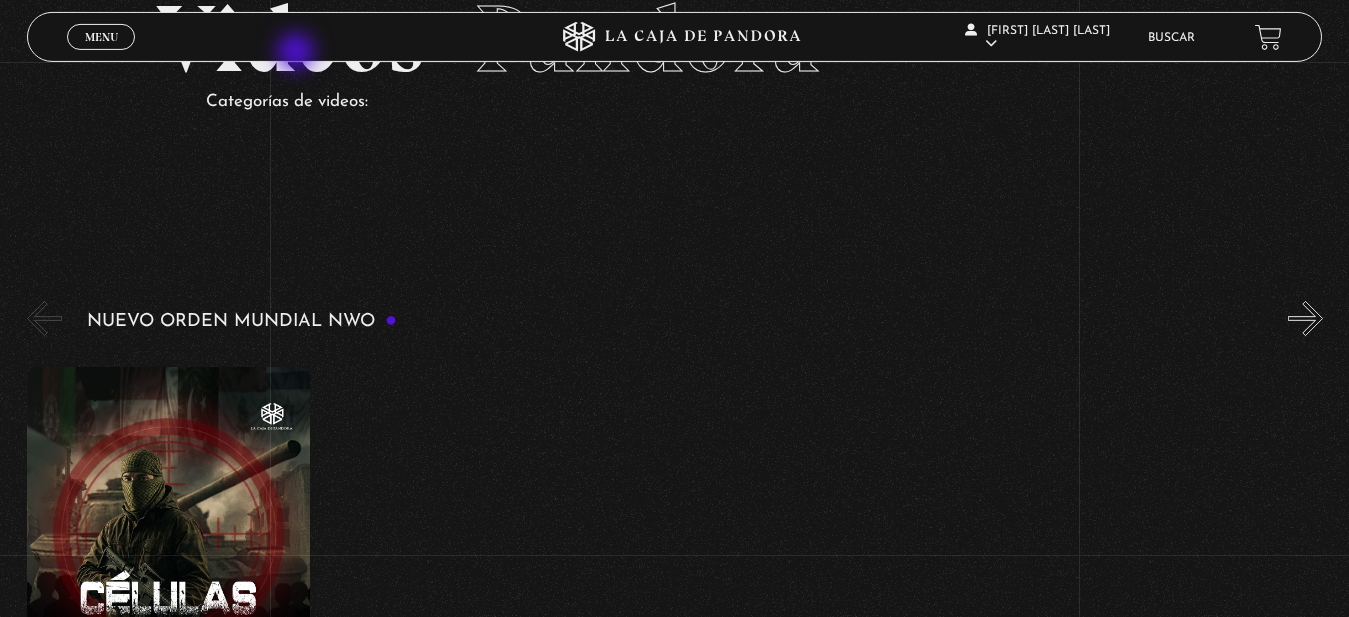 scroll, scrollTop: 0, scrollLeft: 0, axis: both 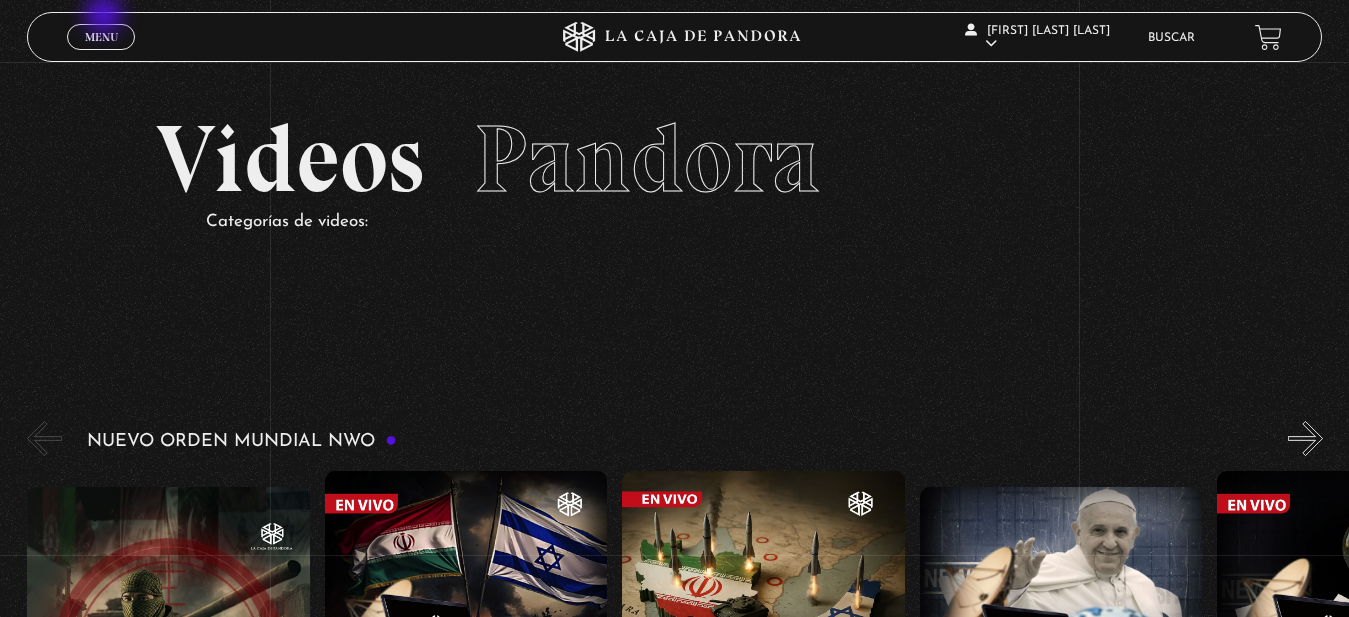 click on "Menu Cerrar" at bounding box center (269, 37) 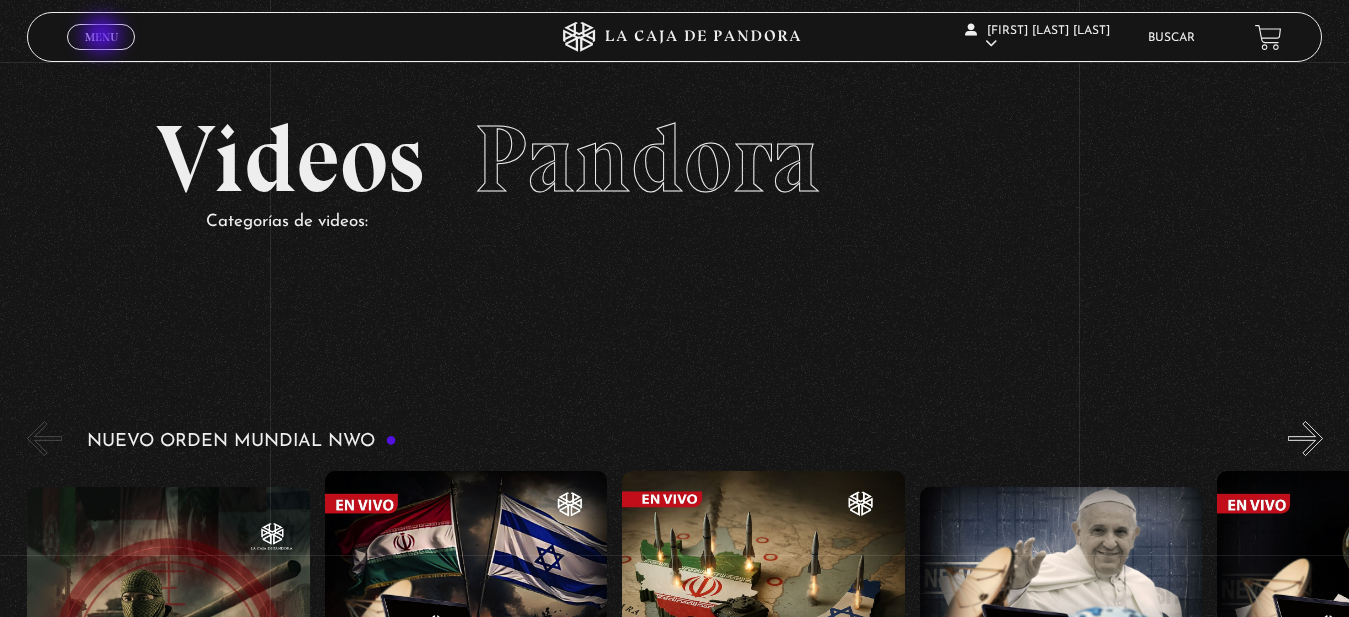 click on "Menu" at bounding box center [101, 37] 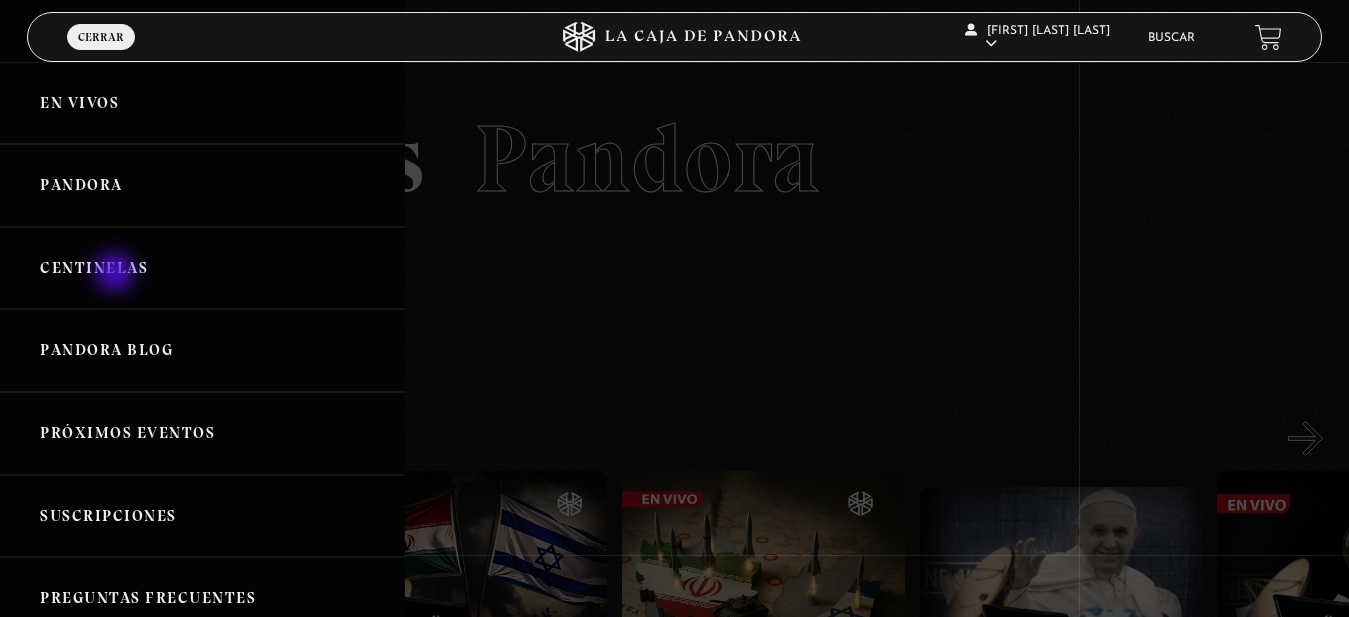 click on "Centinelas" at bounding box center [202, 268] 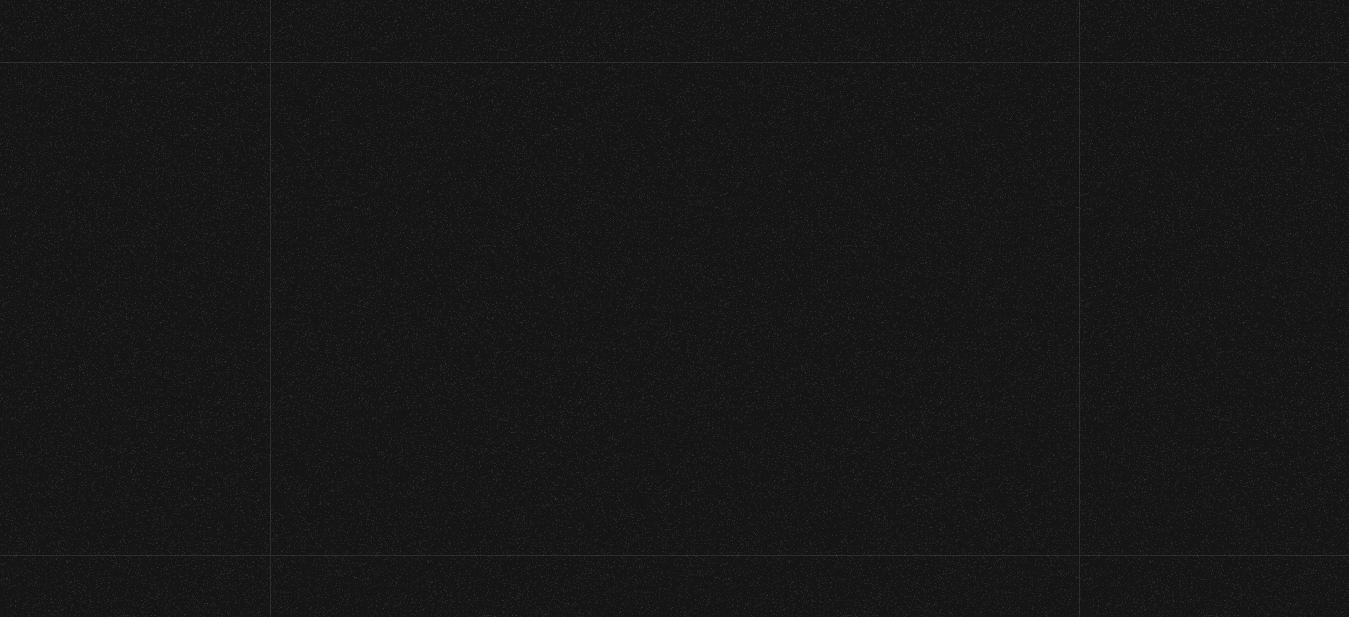 scroll, scrollTop: 0, scrollLeft: 0, axis: both 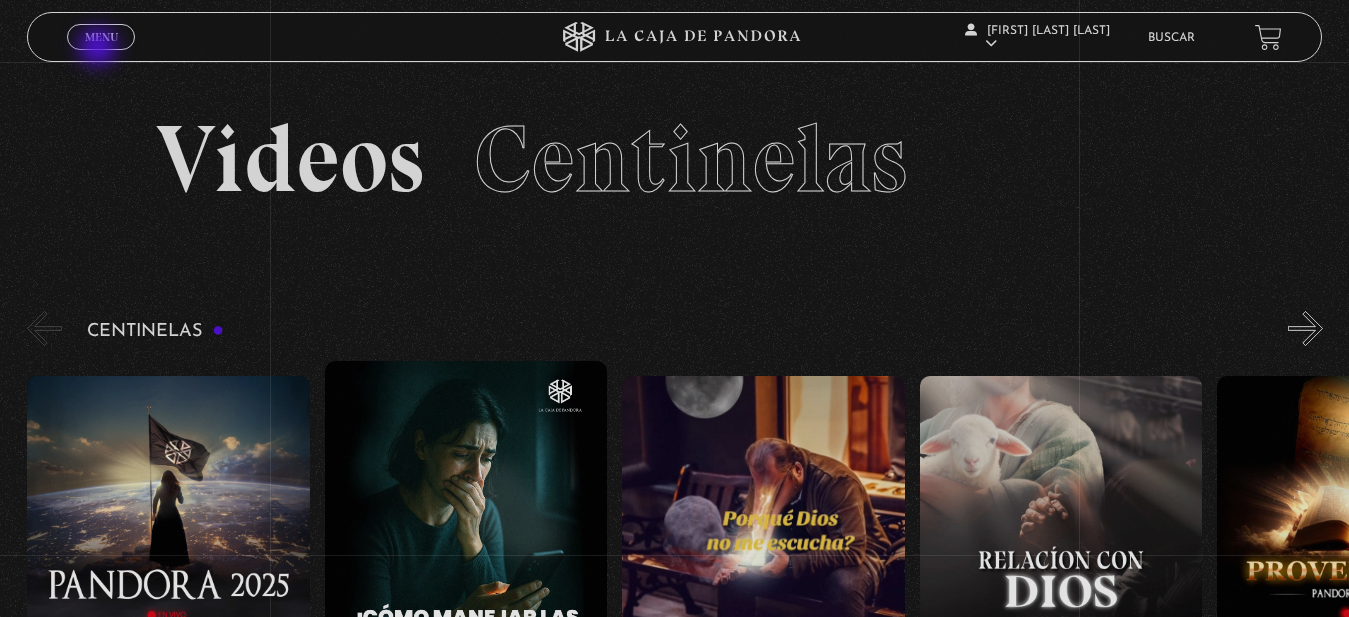 click on "Menu Cerrar" at bounding box center [101, 37] 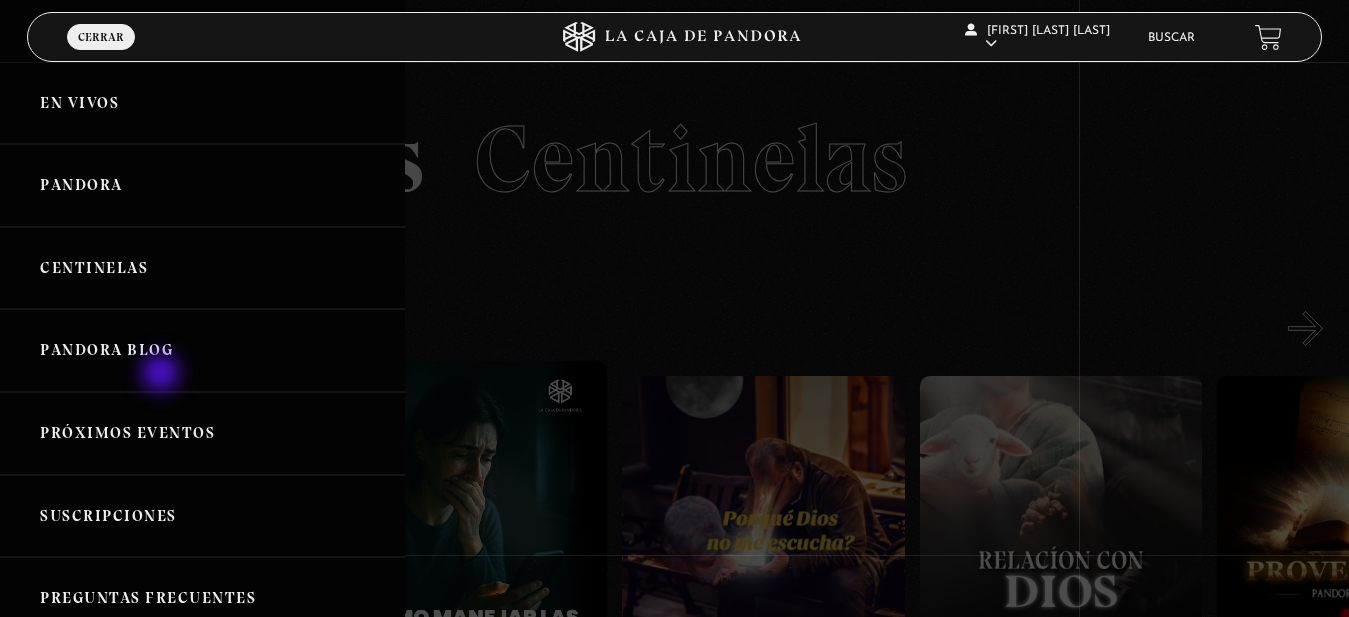 click on "Pandora Blog" at bounding box center [202, 350] 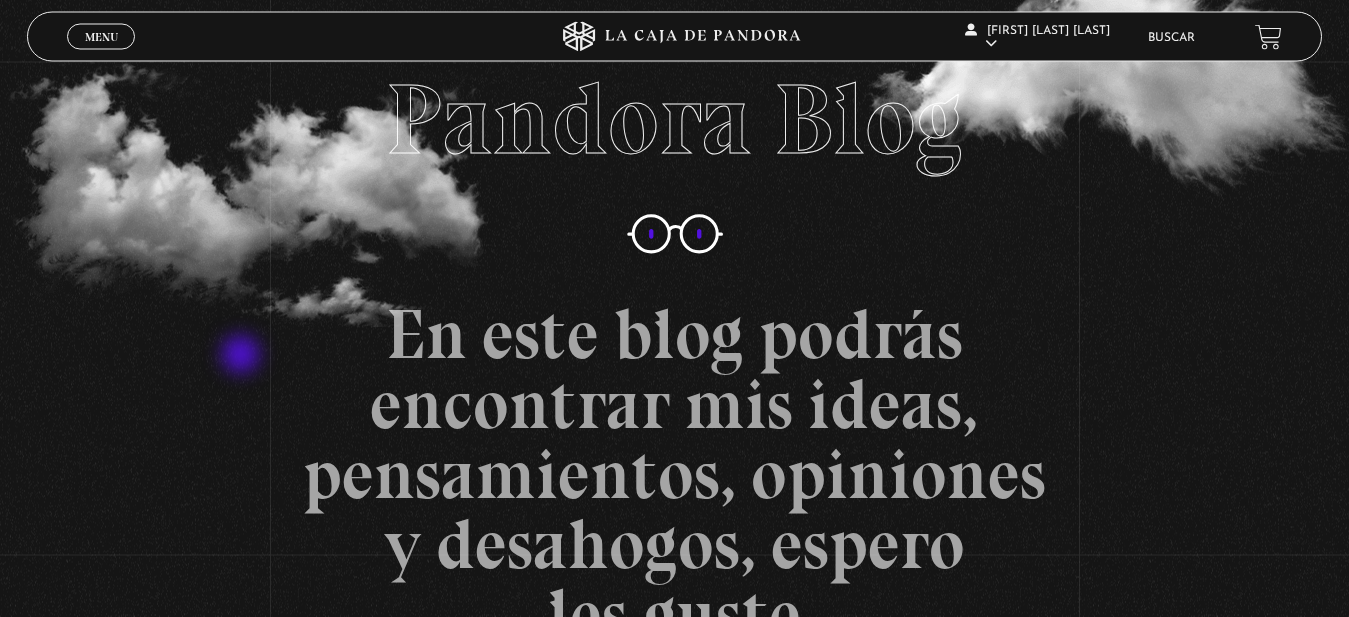 scroll, scrollTop: 0, scrollLeft: 0, axis: both 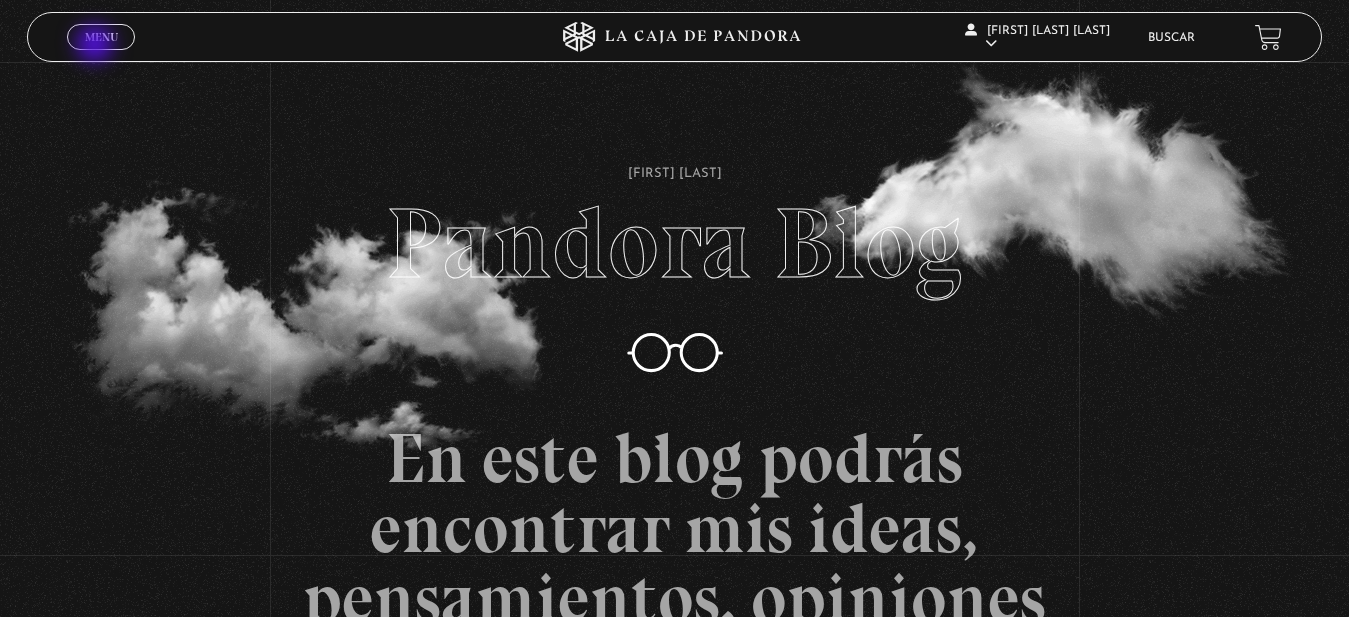 click on "Menu" at bounding box center [101, 37] 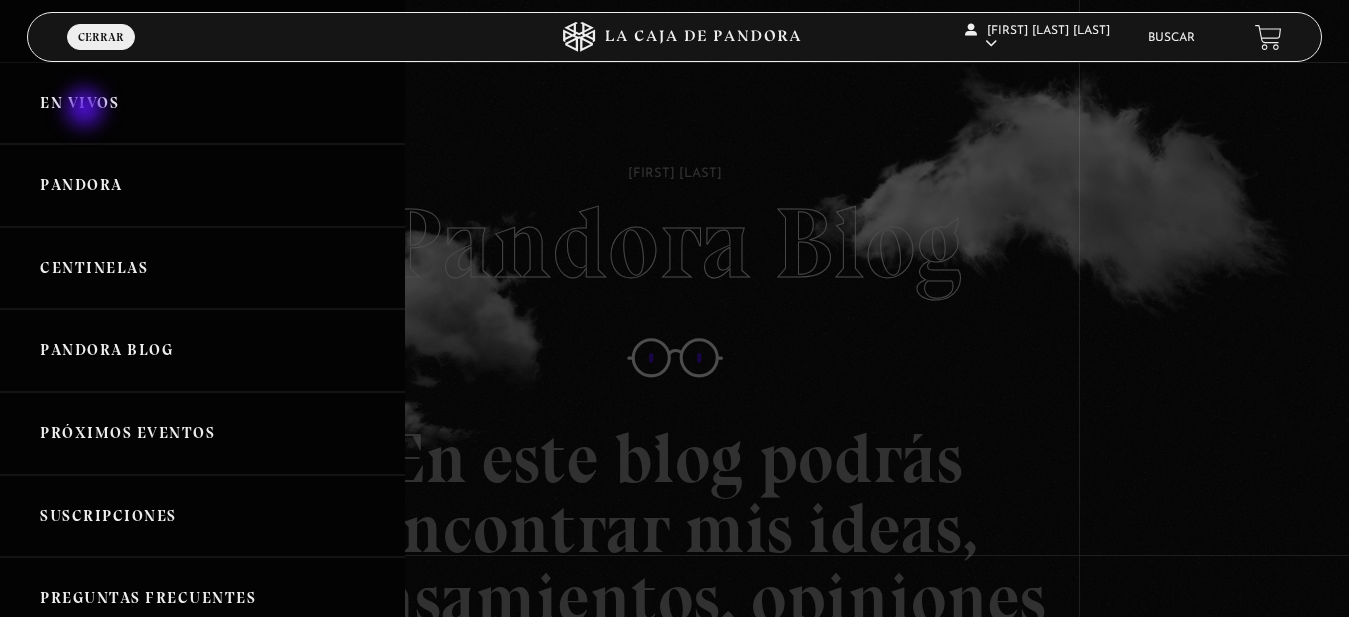 click on "En vivos" at bounding box center [202, 103] 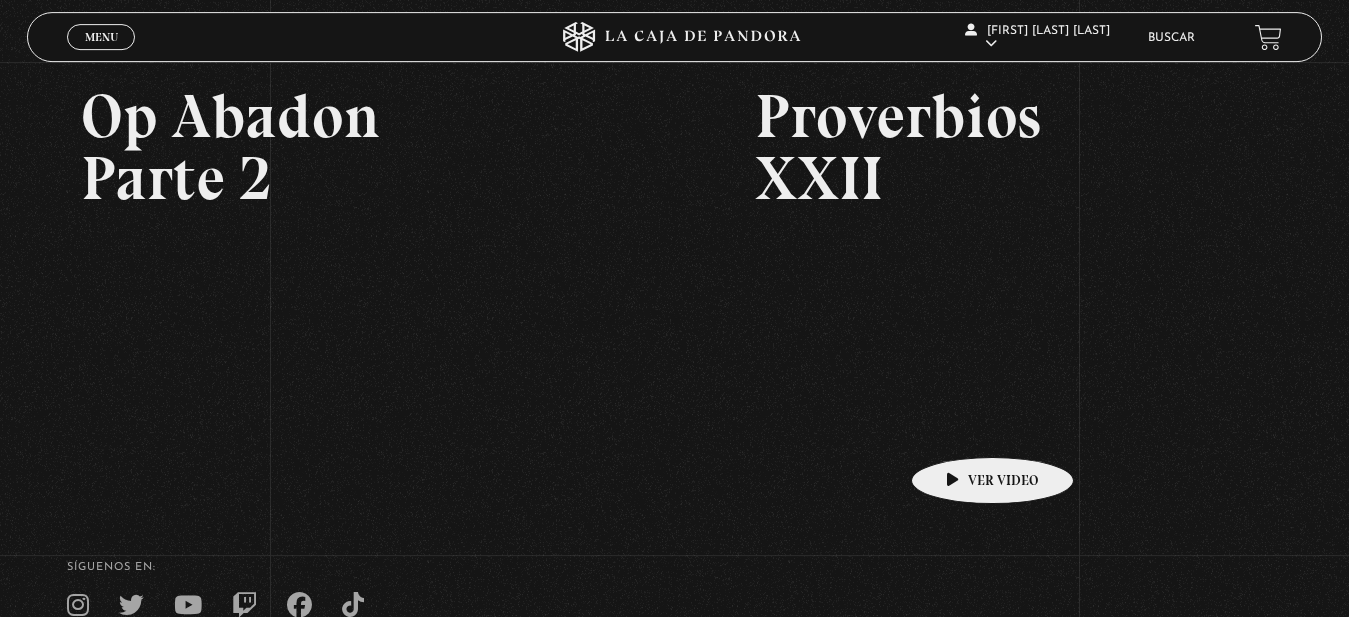 scroll, scrollTop: 184, scrollLeft: 0, axis: vertical 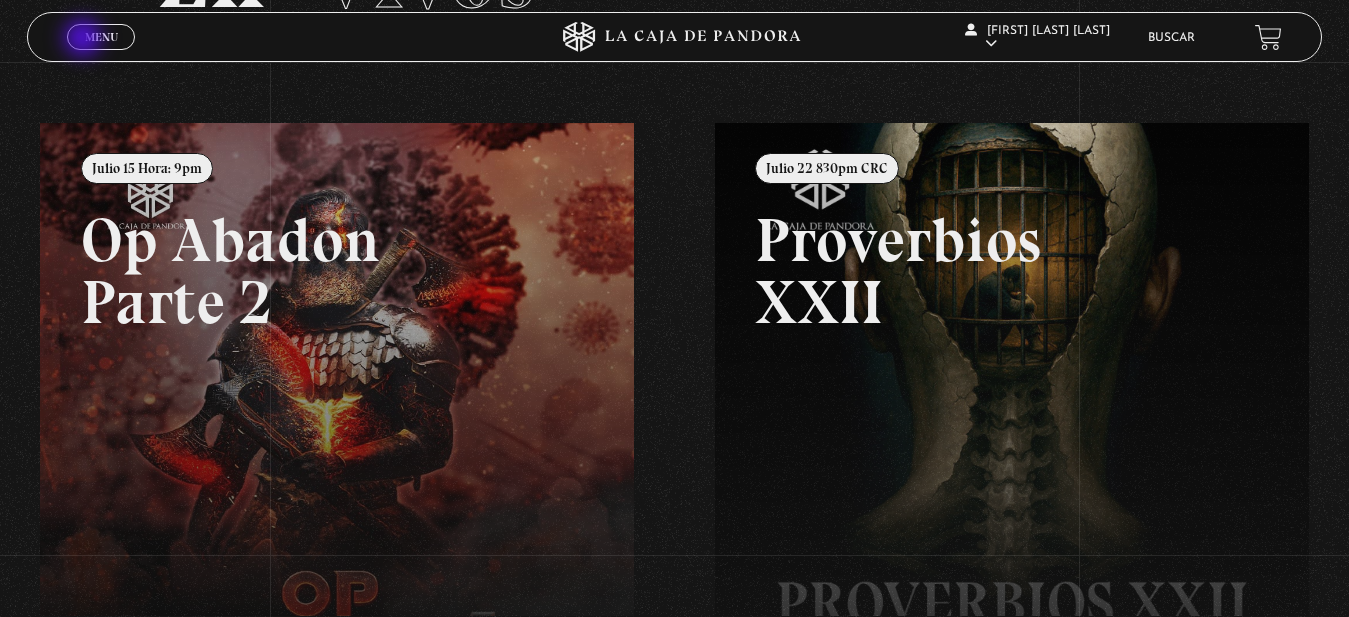 click on "Menu" at bounding box center (101, 37) 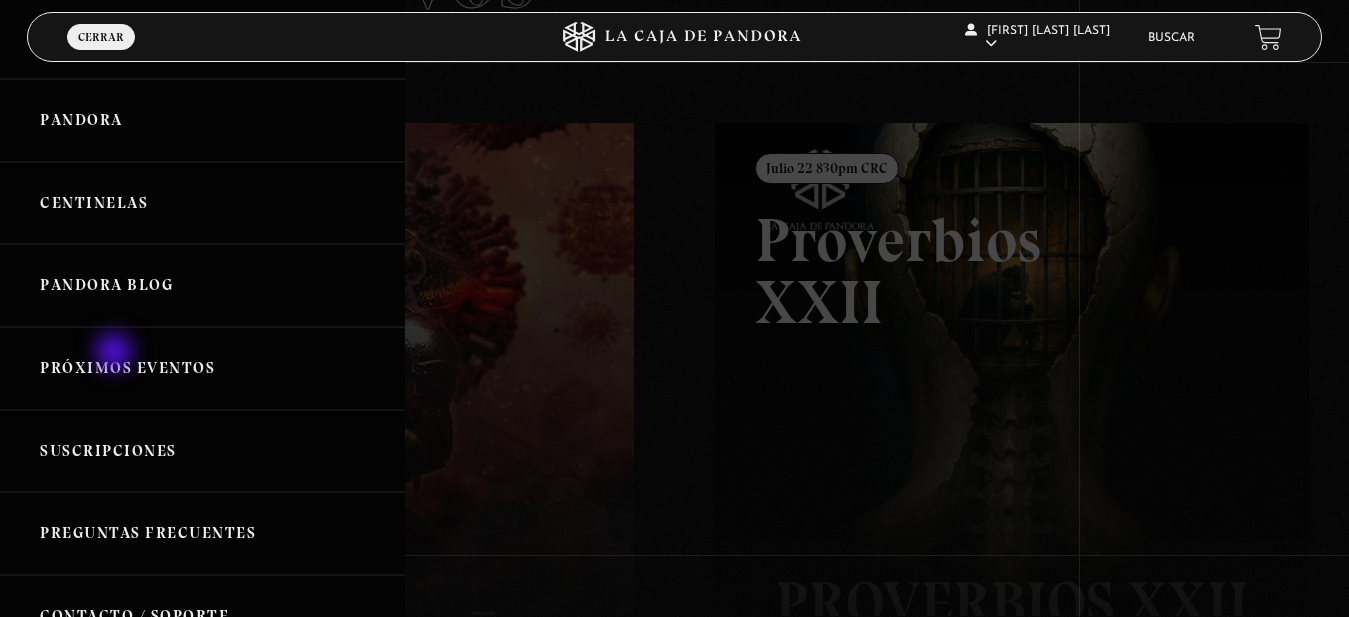 scroll, scrollTop: 132, scrollLeft: 0, axis: vertical 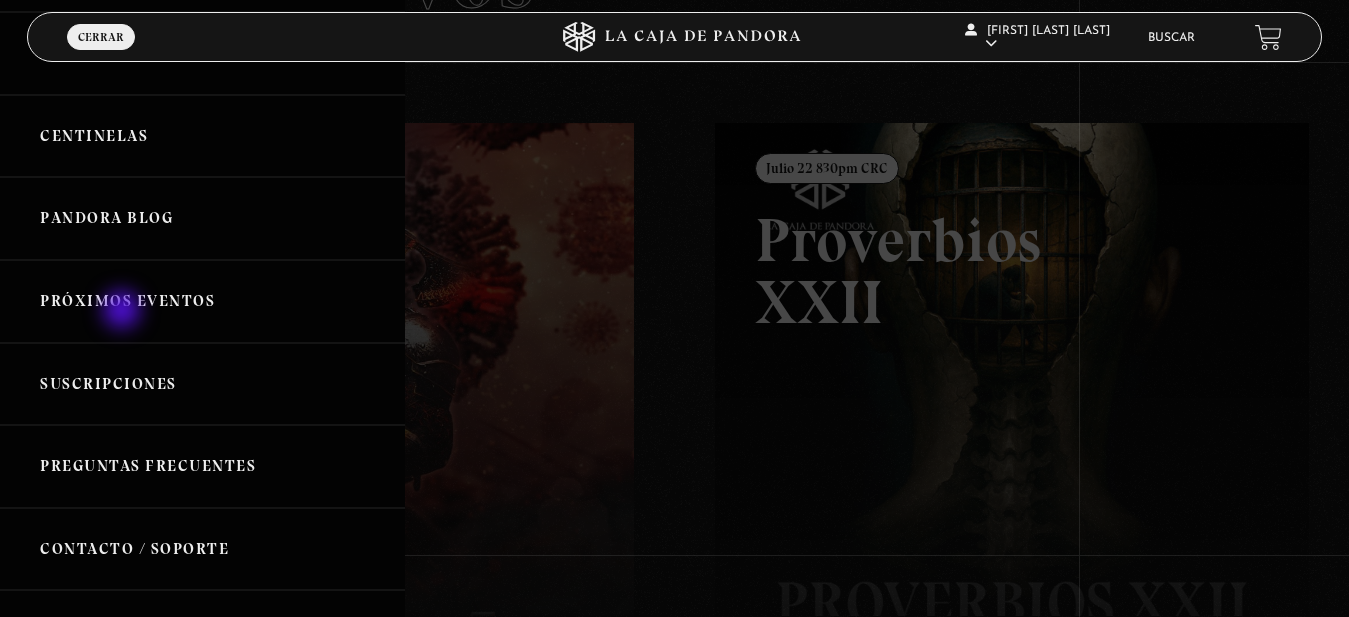 click on "Próximos Eventos" at bounding box center [202, 301] 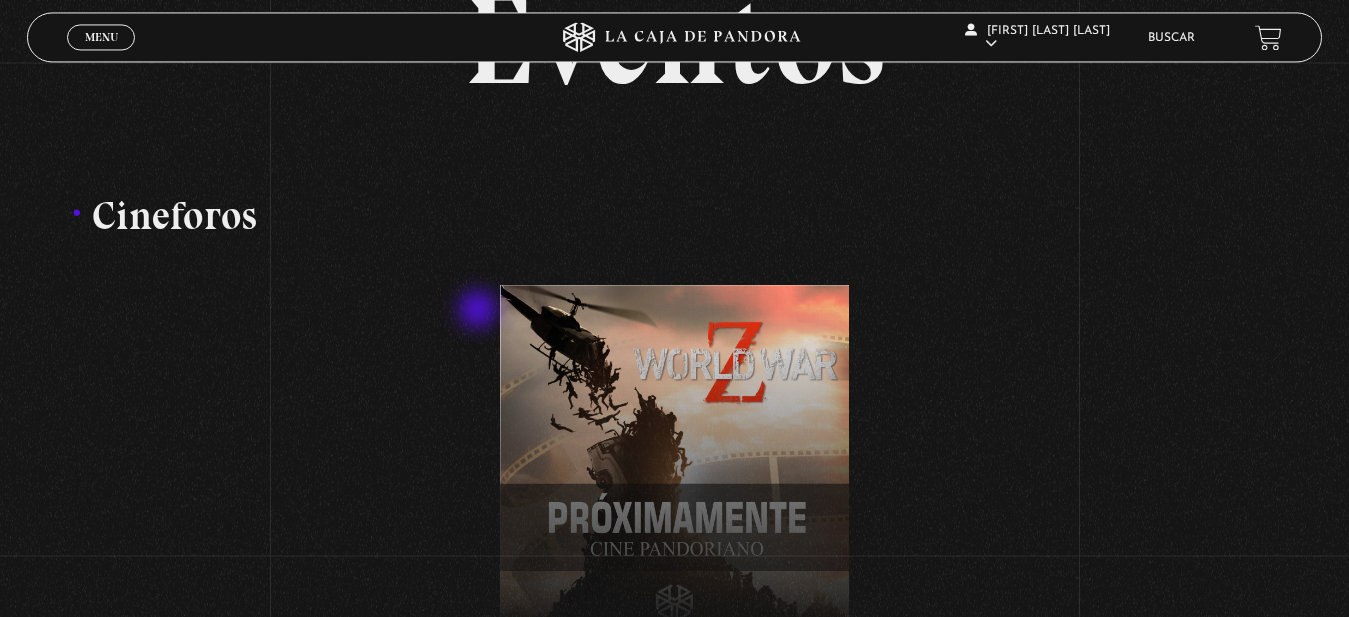 scroll, scrollTop: 0, scrollLeft: 0, axis: both 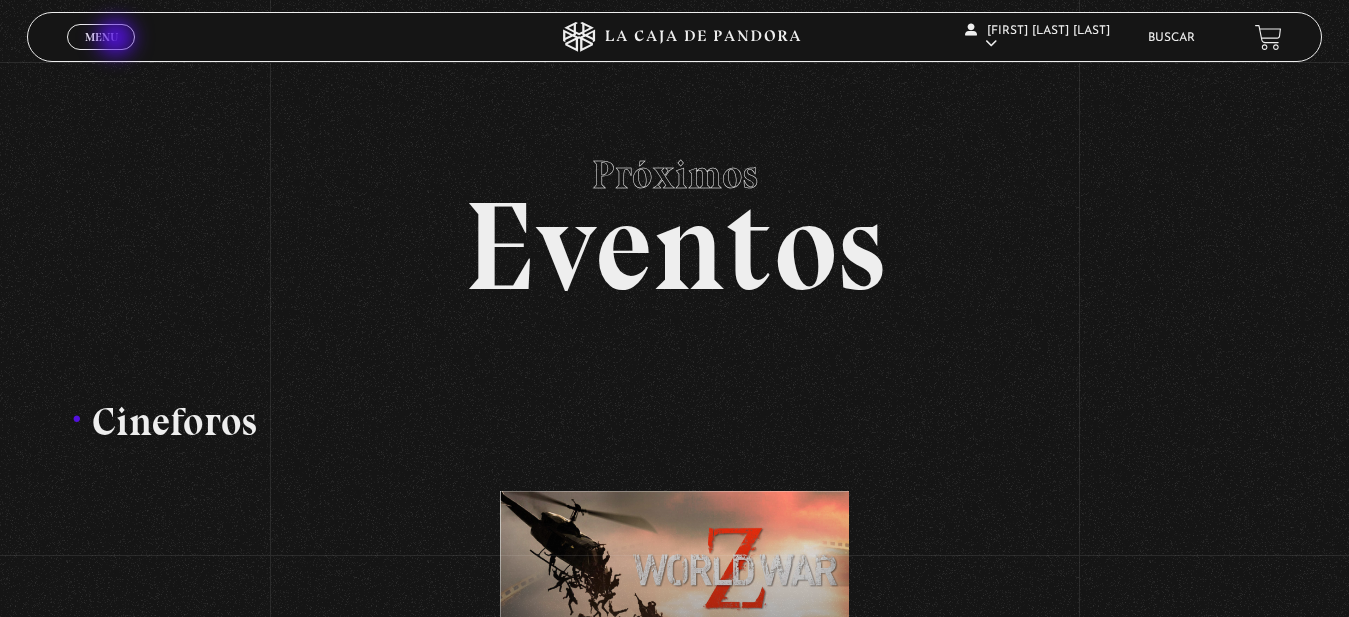click on "Menu" at bounding box center (101, 37) 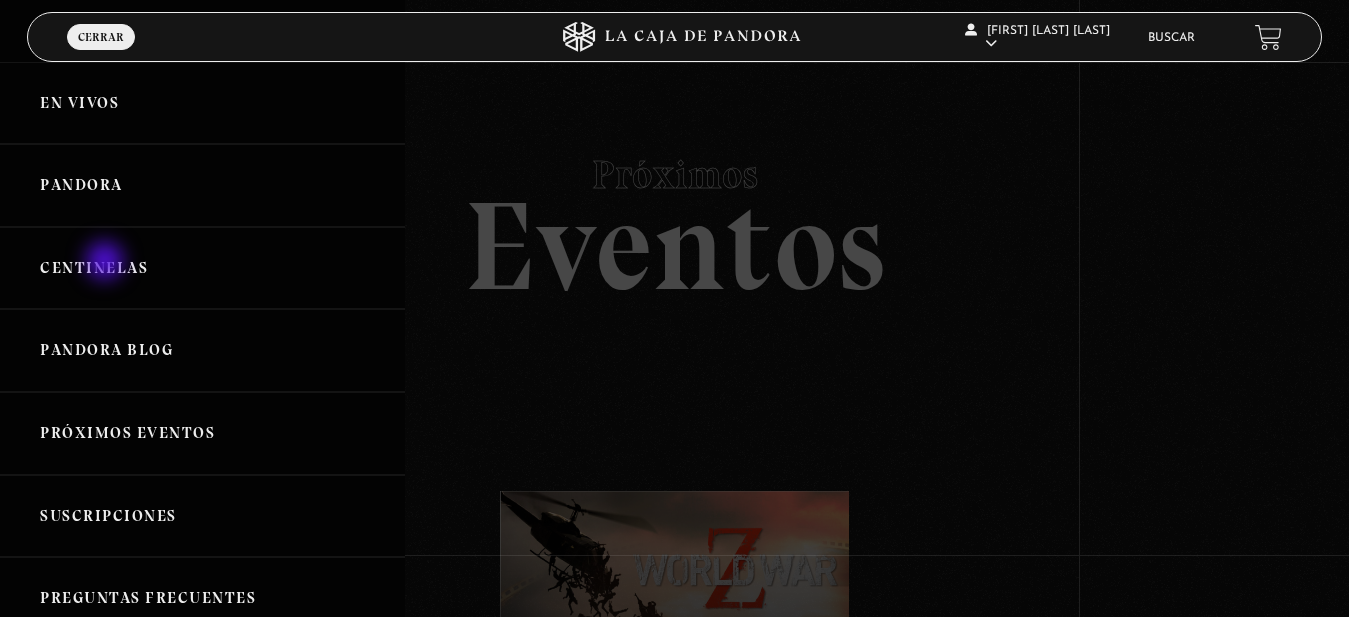 click on "Centinelas" at bounding box center [202, 268] 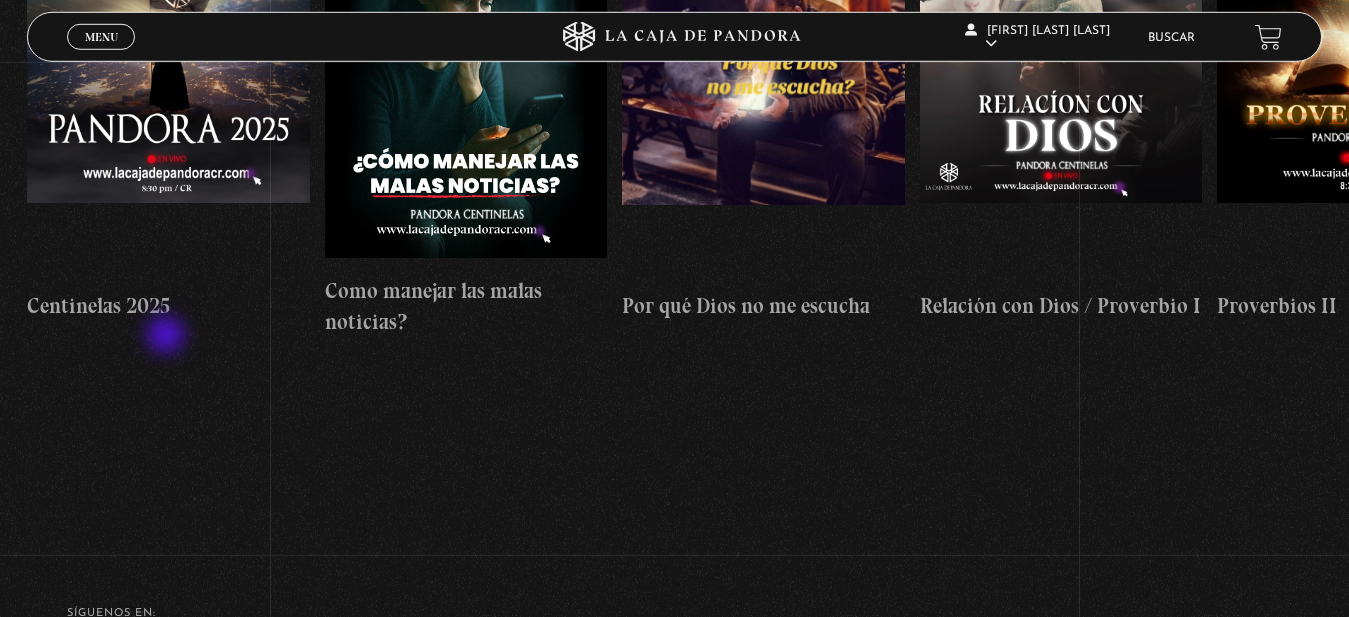 scroll, scrollTop: 292, scrollLeft: 0, axis: vertical 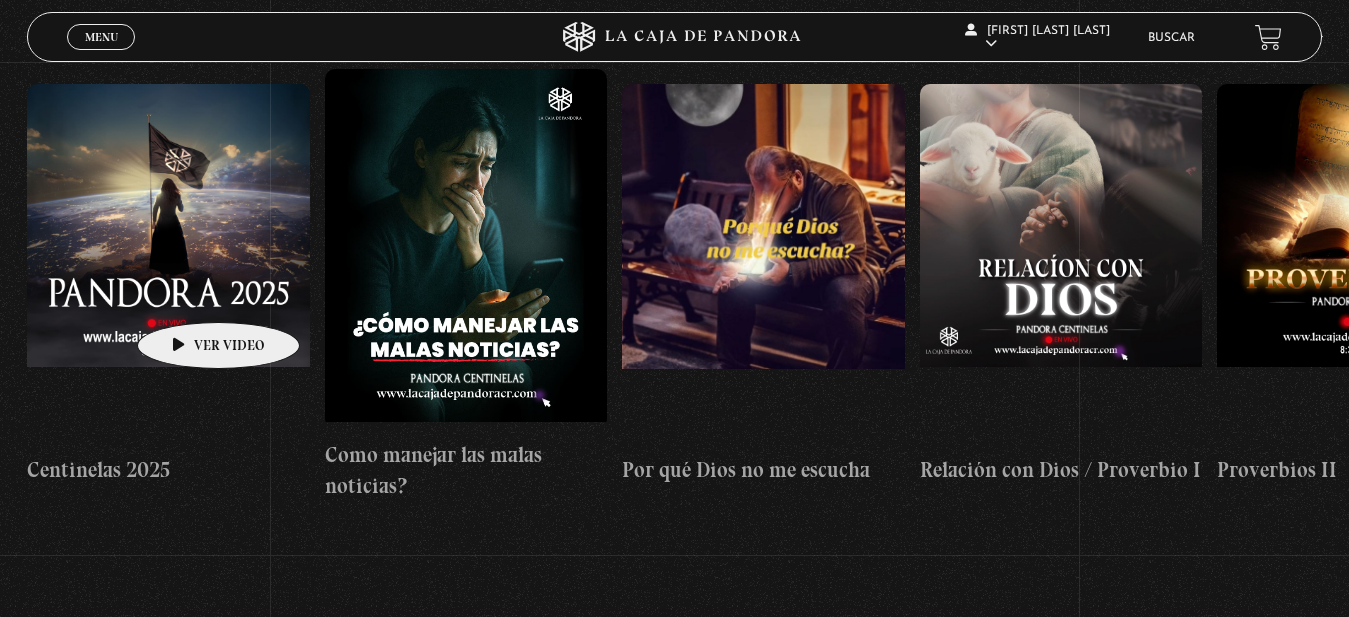 click at bounding box center [168, 264] 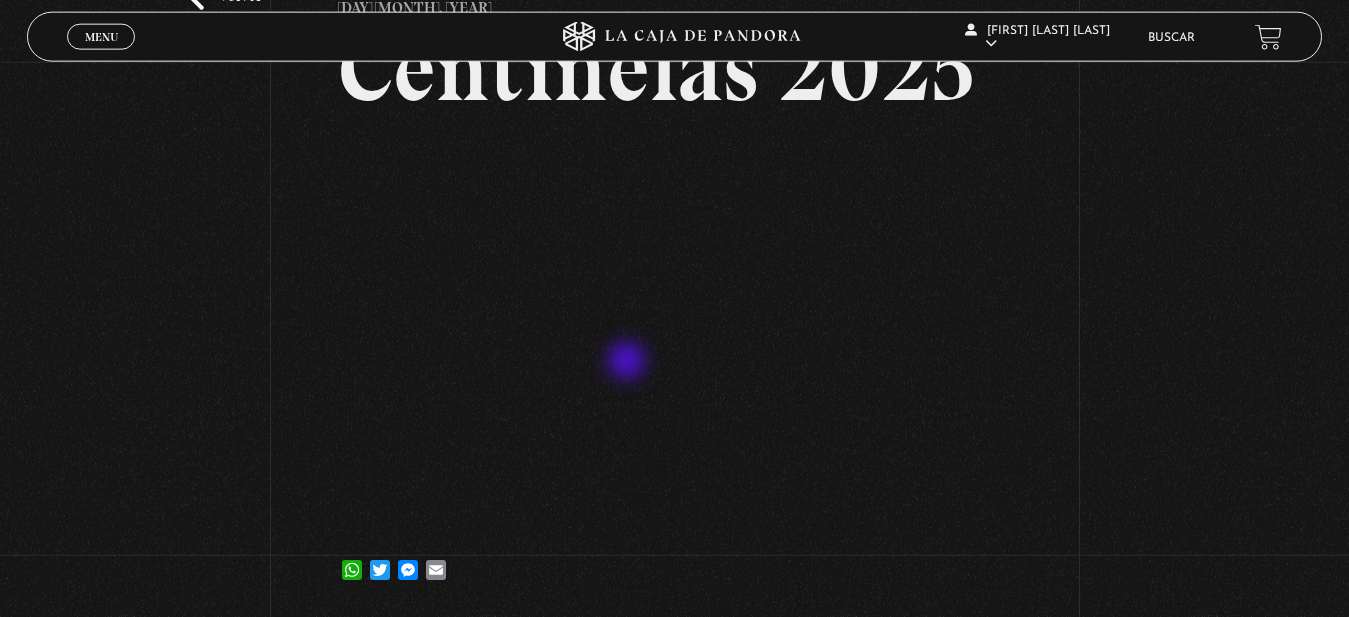 scroll, scrollTop: 102, scrollLeft: 0, axis: vertical 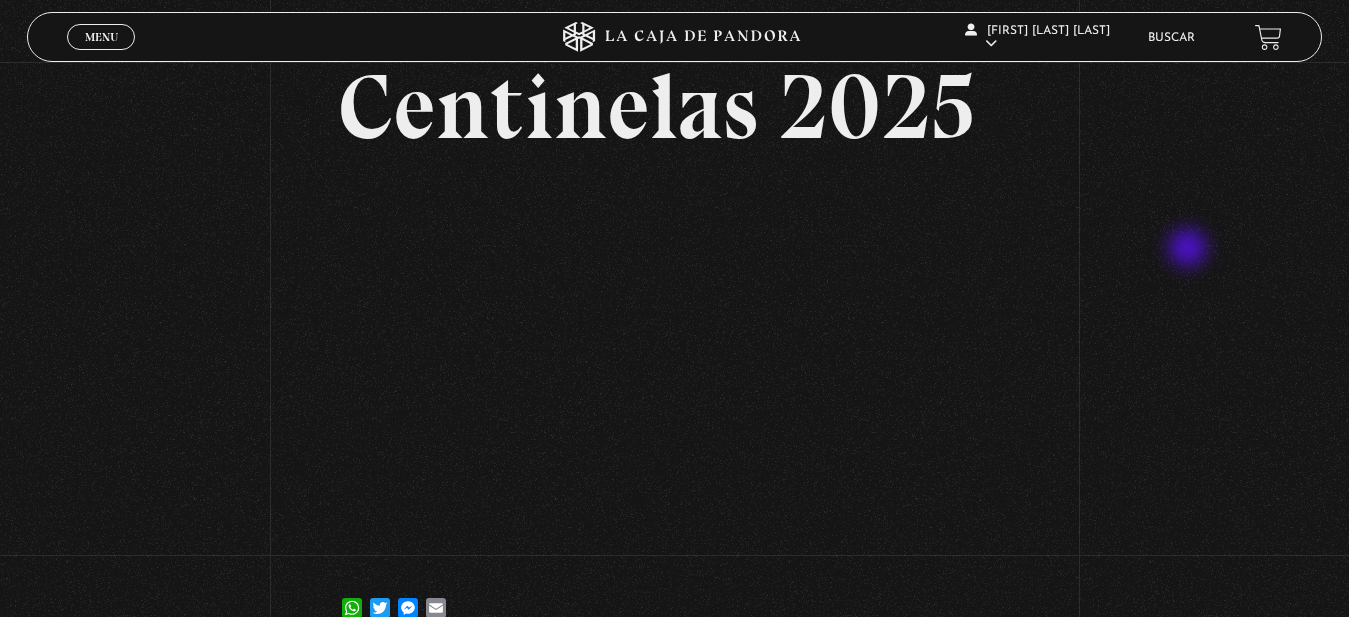 click on "Volver
[DAY] [MONTH], [YEAR]
Centinelas 2025
WhatsApp Twitter Messenger Email" at bounding box center (674, 307) 